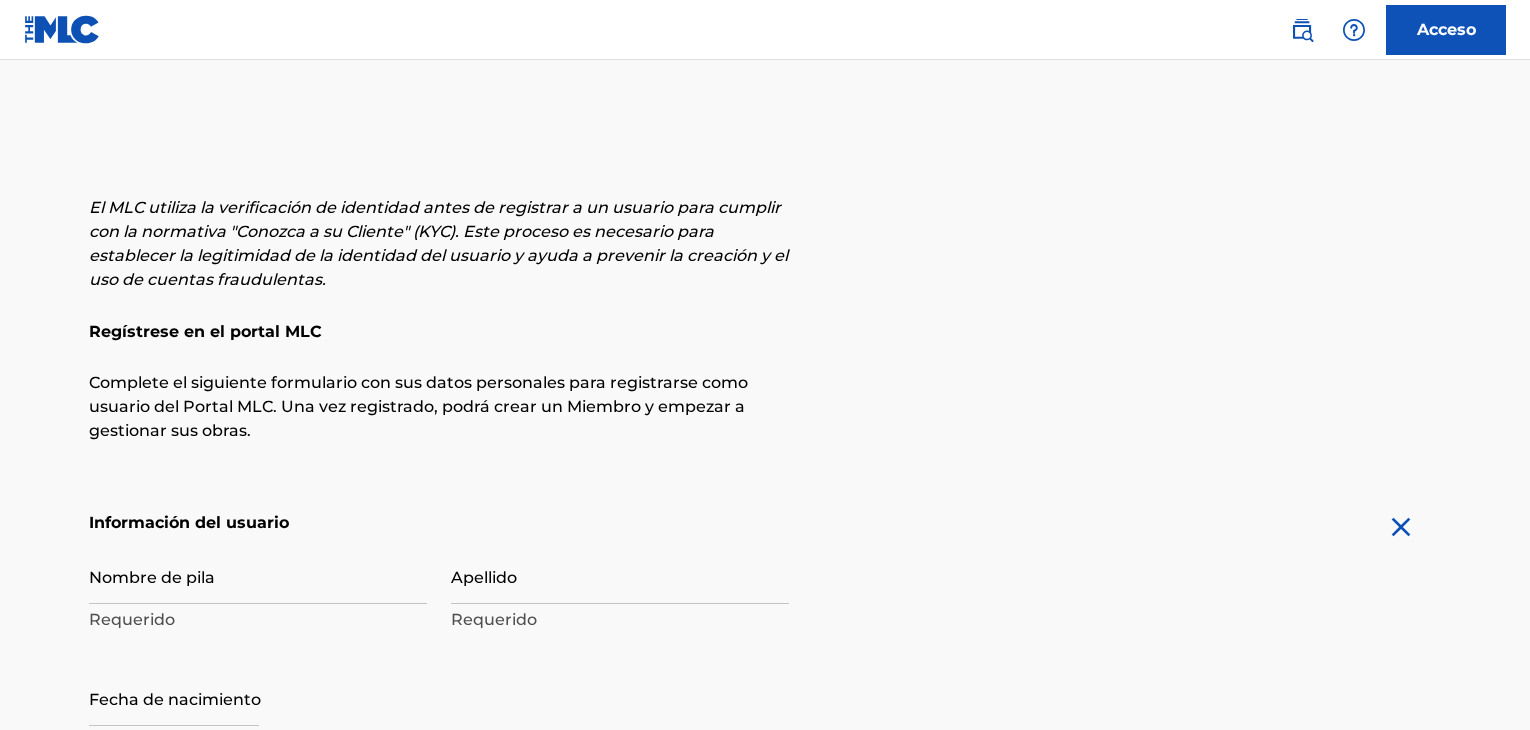 scroll, scrollTop: 119, scrollLeft: 0, axis: vertical 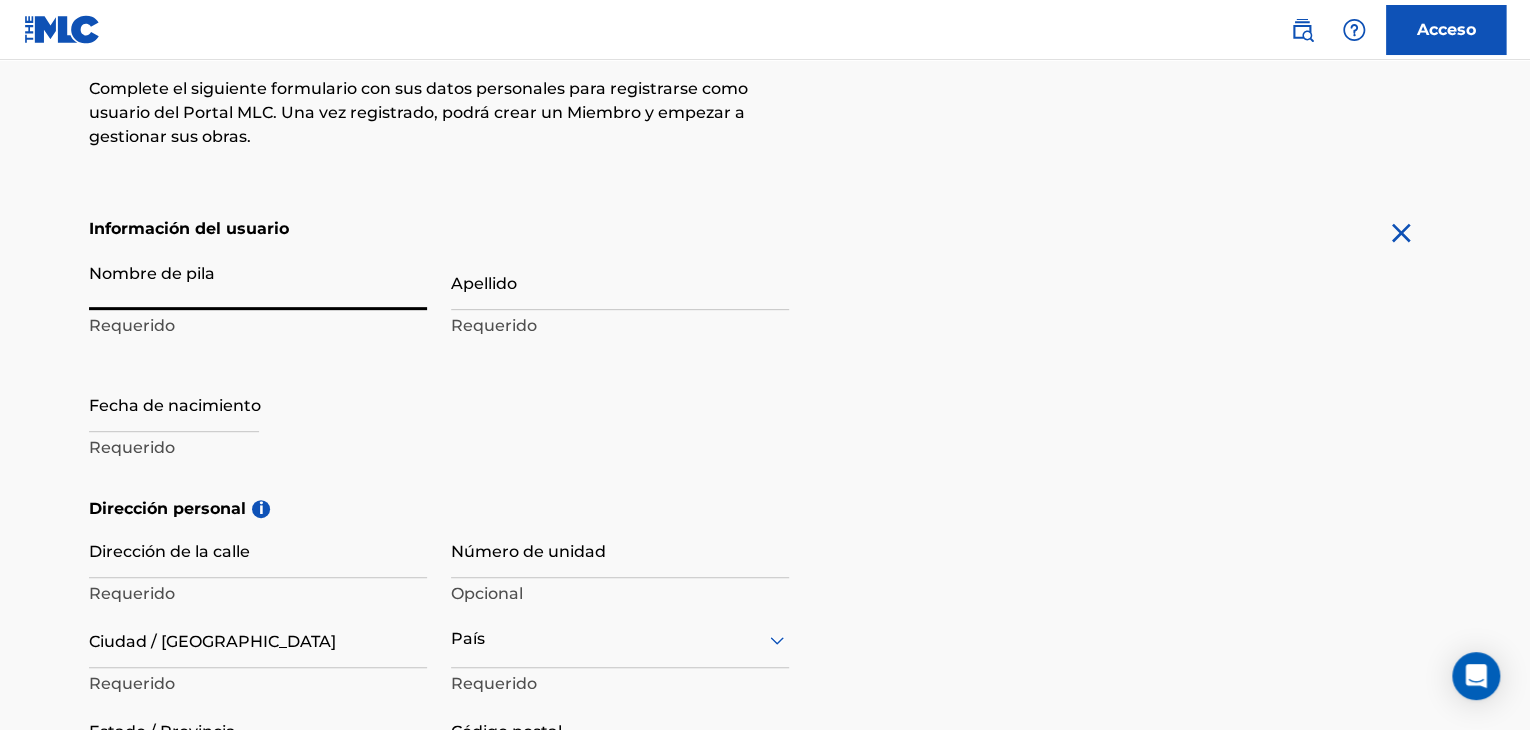 click on "Nombre de pila" at bounding box center [258, 281] 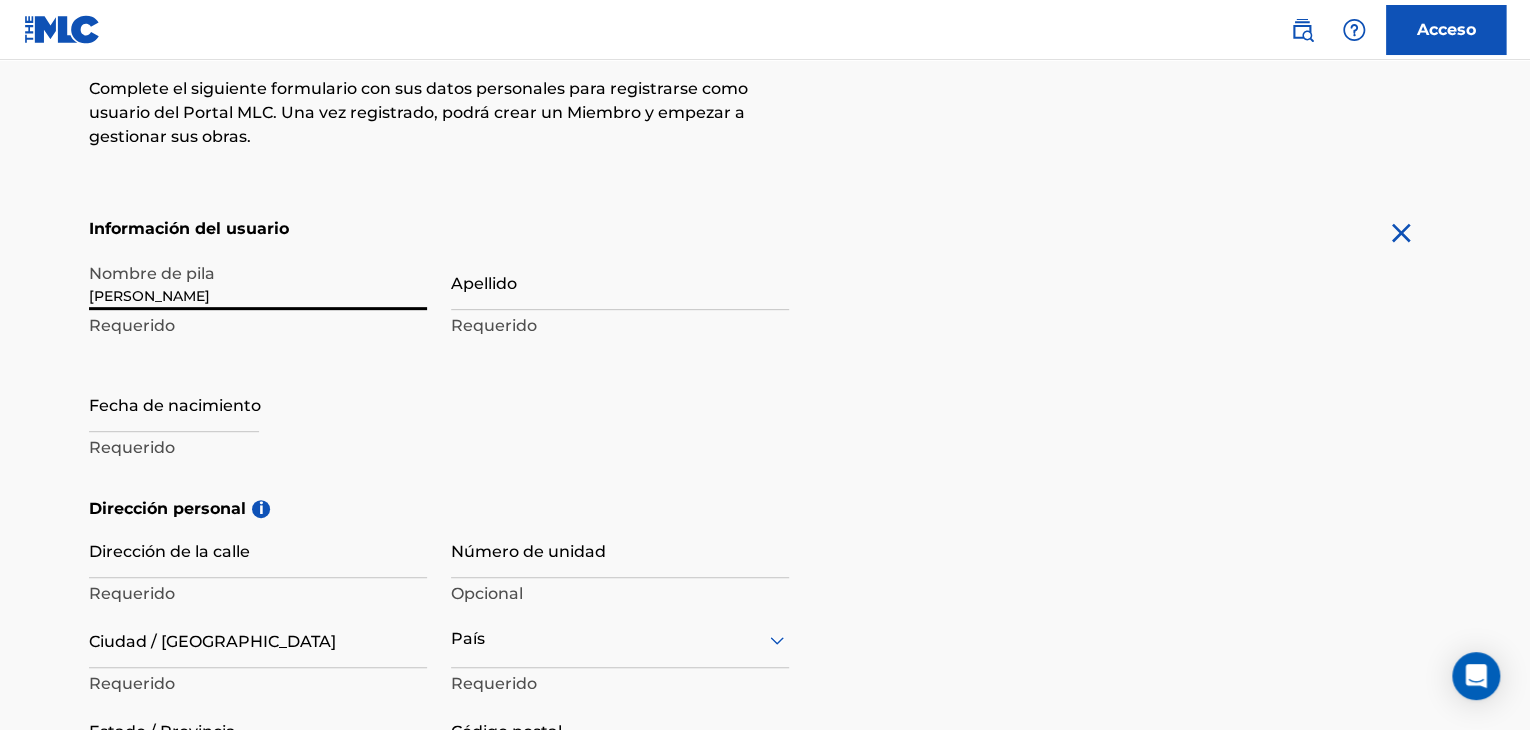 type on "[PERSON_NAME]" 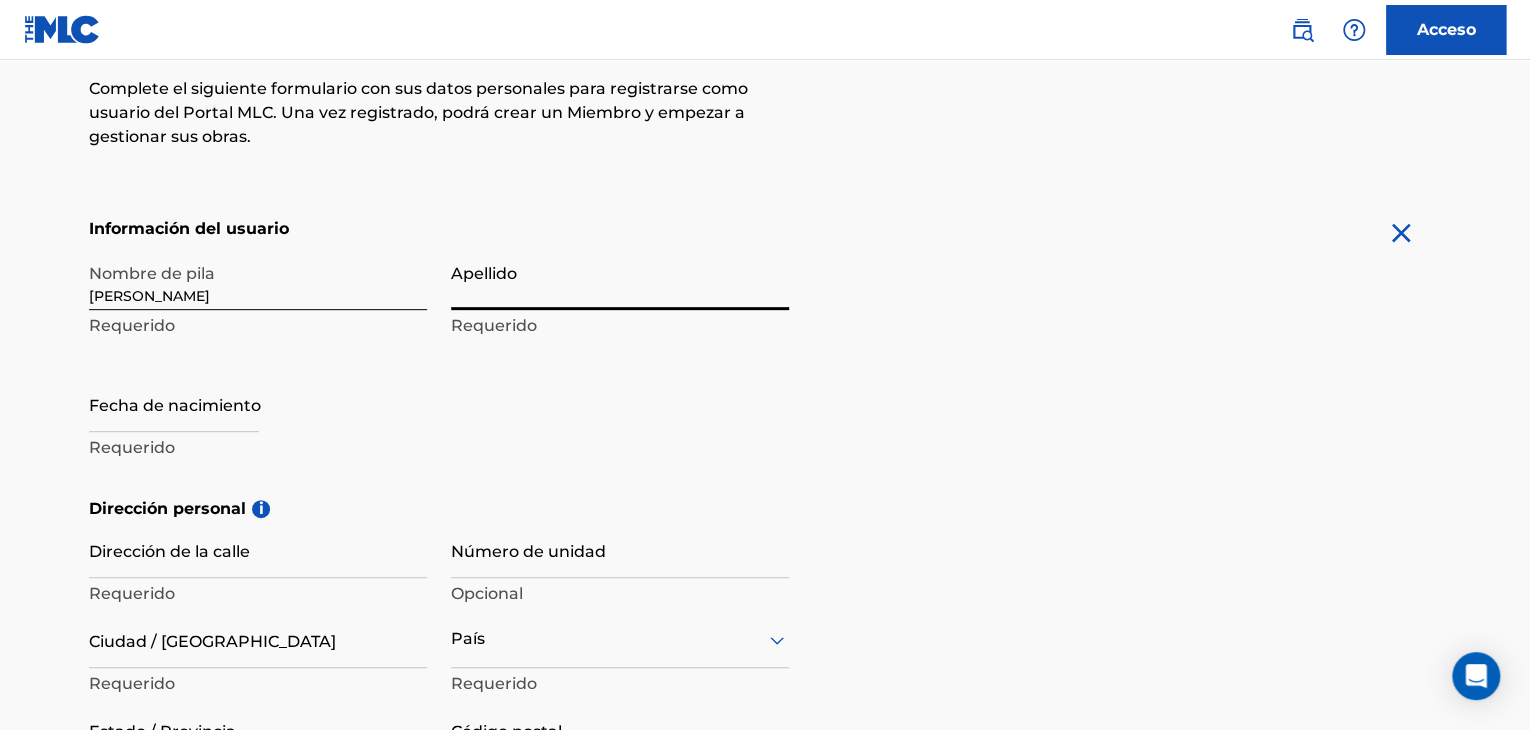 click on "Apellido" at bounding box center (620, 281) 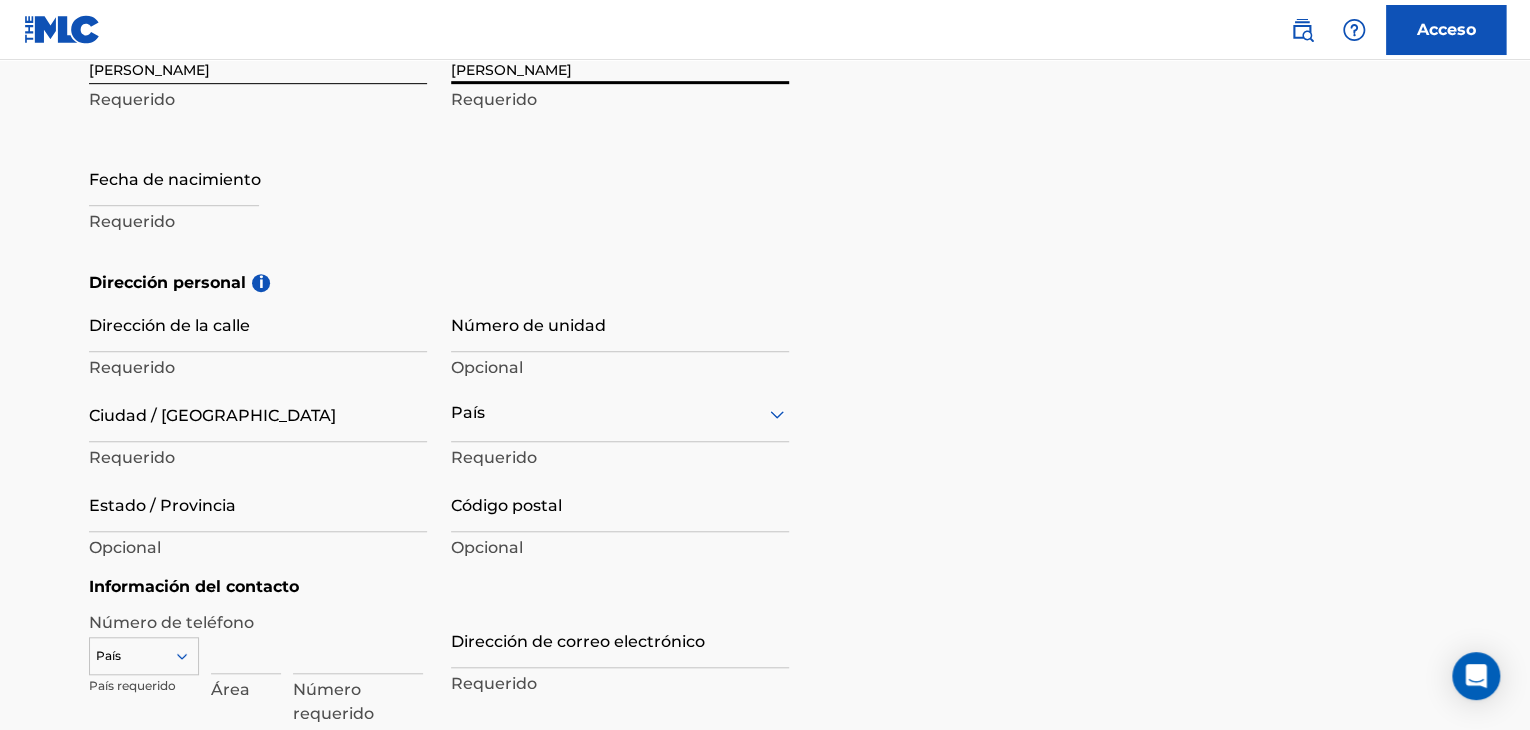 scroll, scrollTop: 521, scrollLeft: 0, axis: vertical 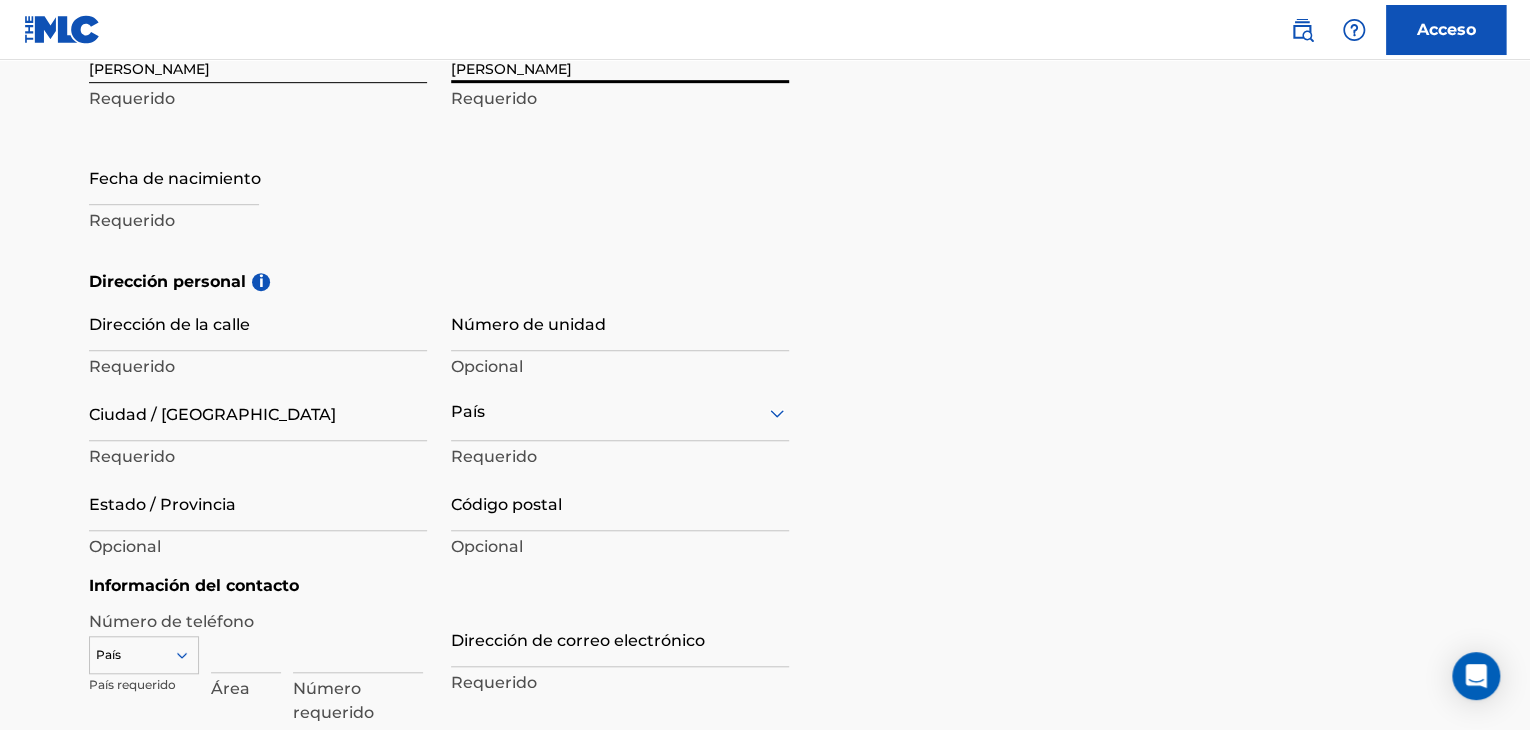 type on "[PERSON_NAME]" 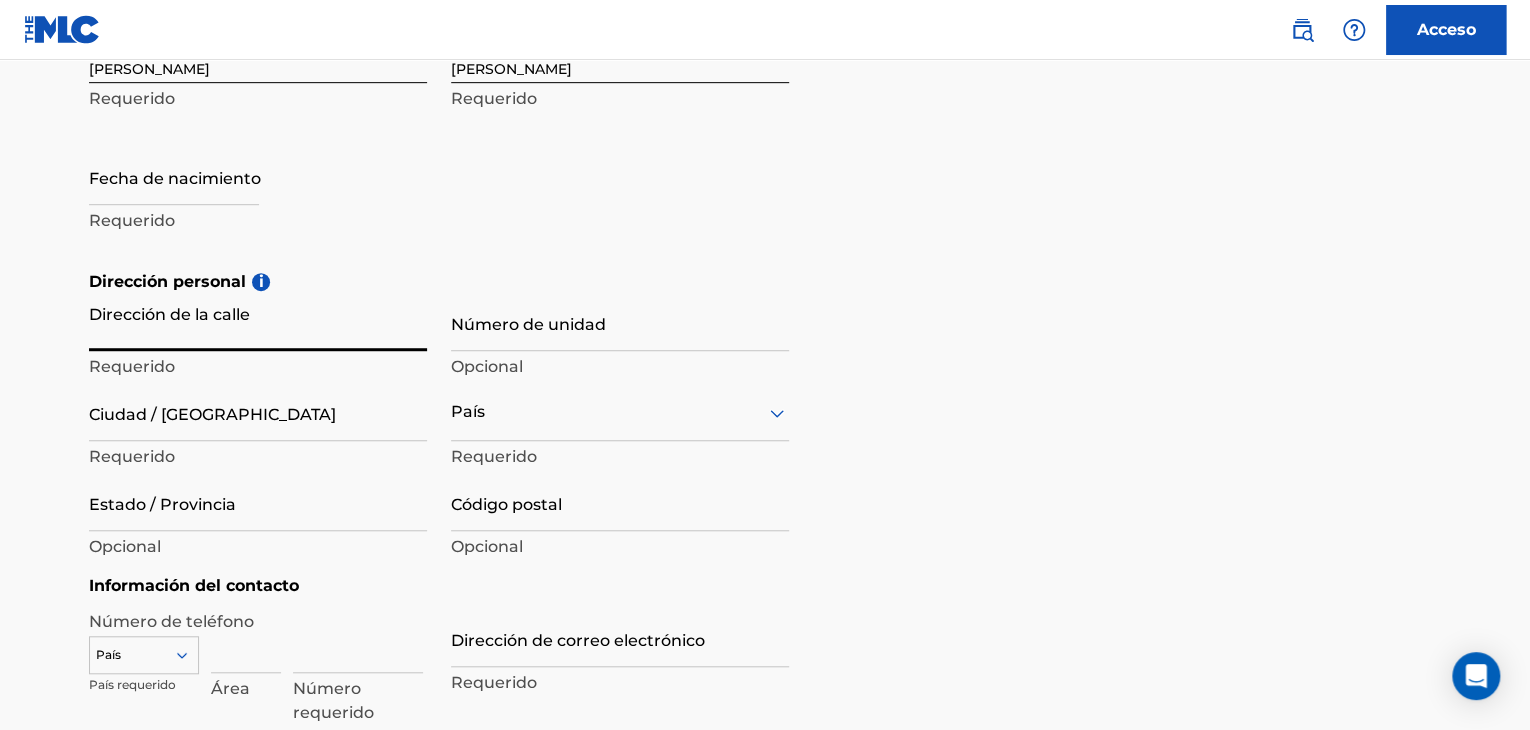 click on "Dirección de la calle" at bounding box center [258, 322] 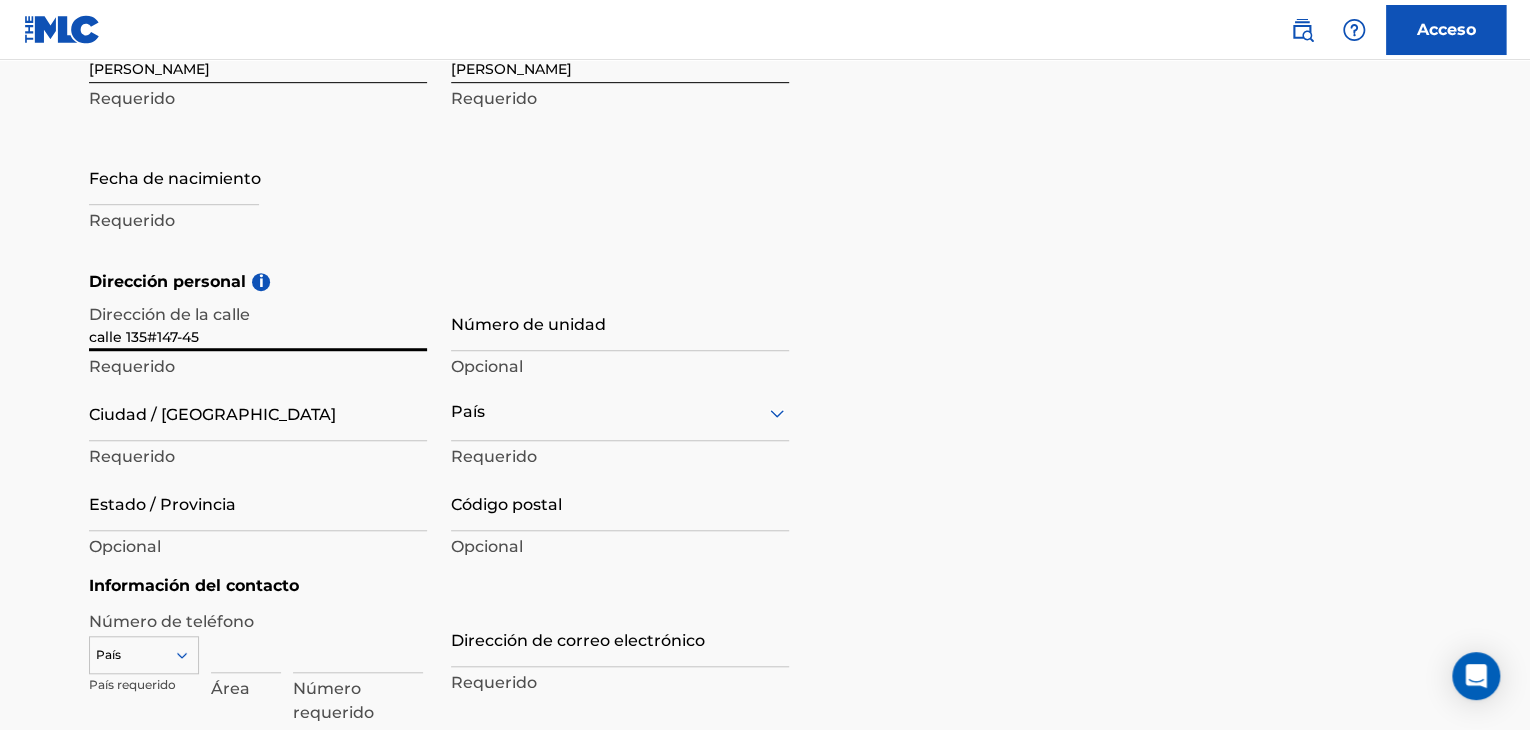 type on "calle 135#147-45" 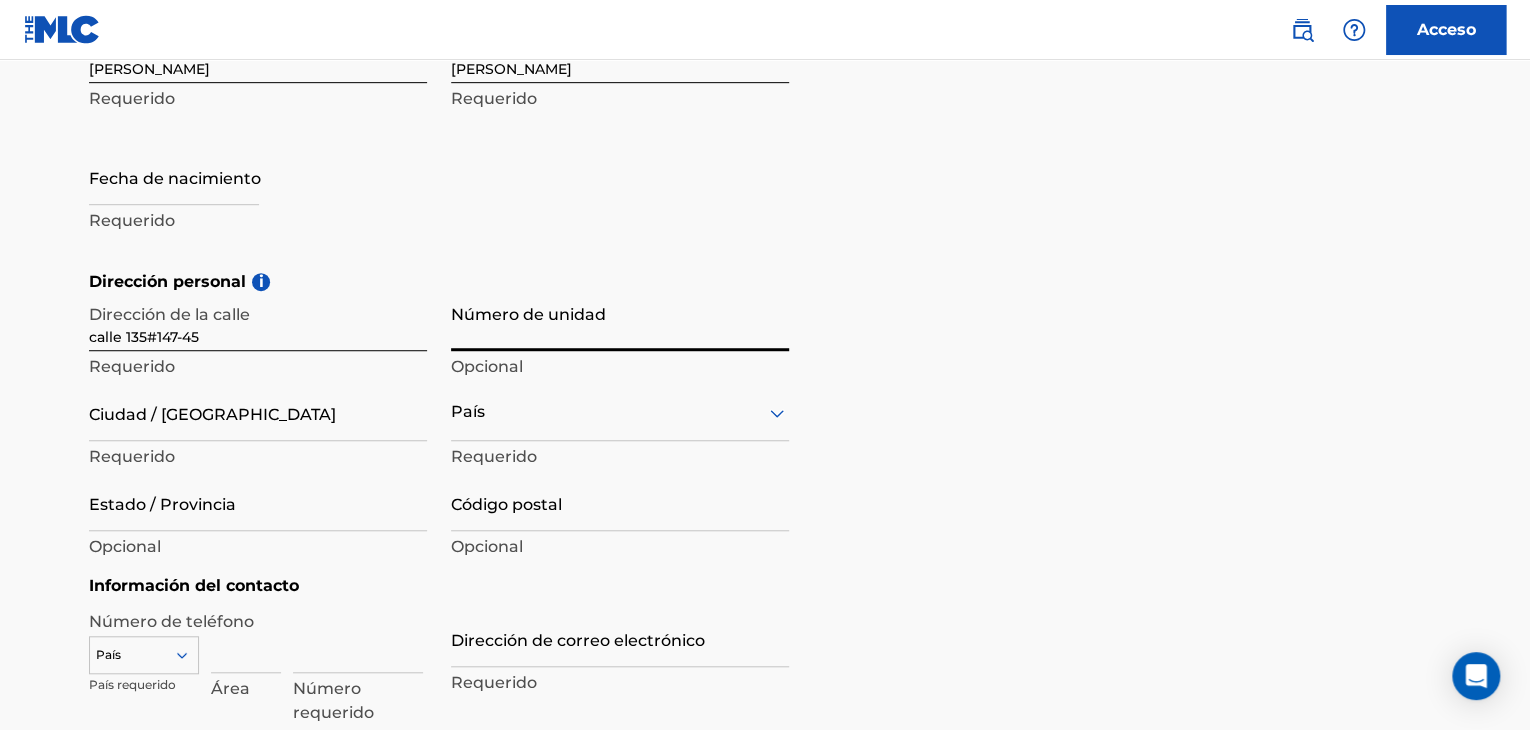 click on "Número de unidad" at bounding box center [620, 322] 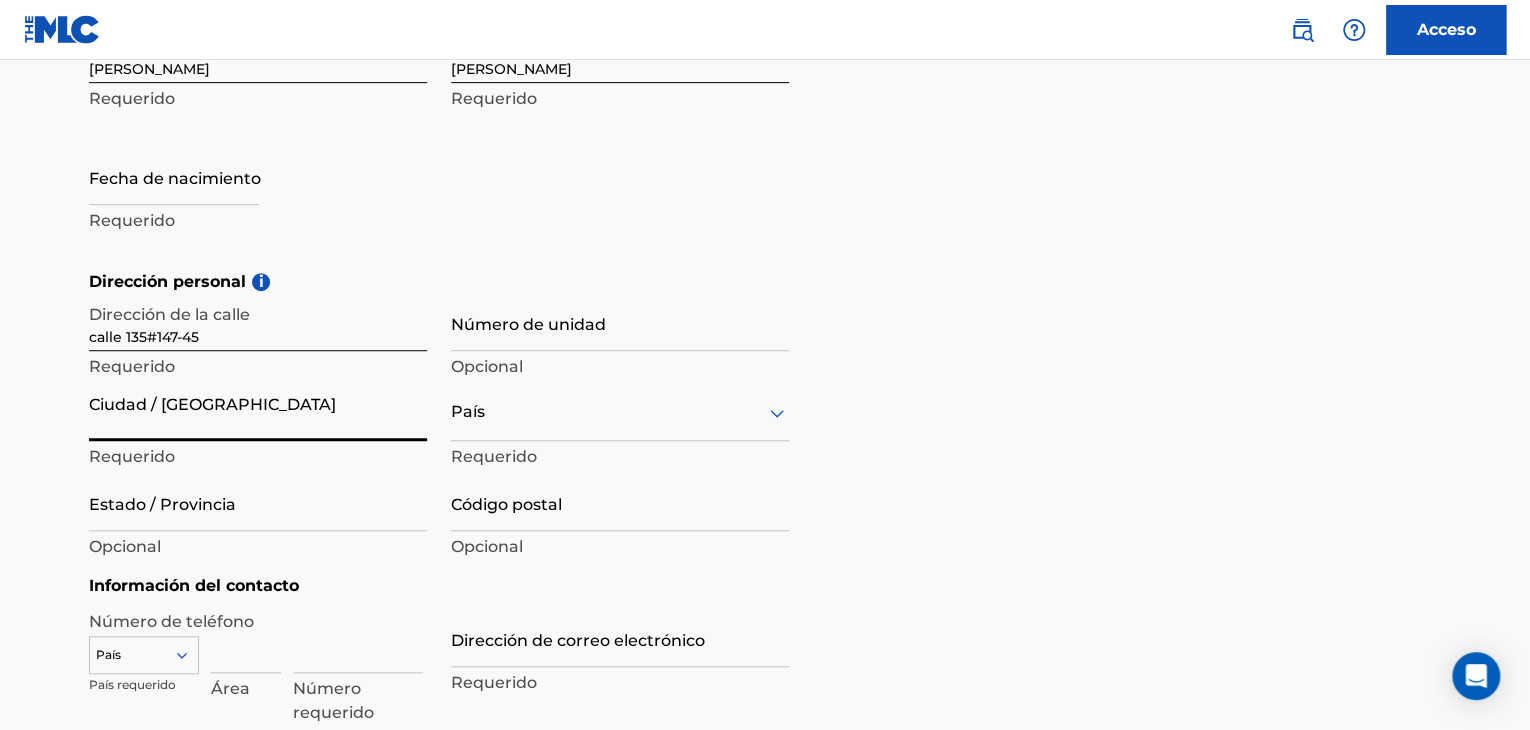 click on "Ciudad / [GEOGRAPHIC_DATA]" at bounding box center [258, 412] 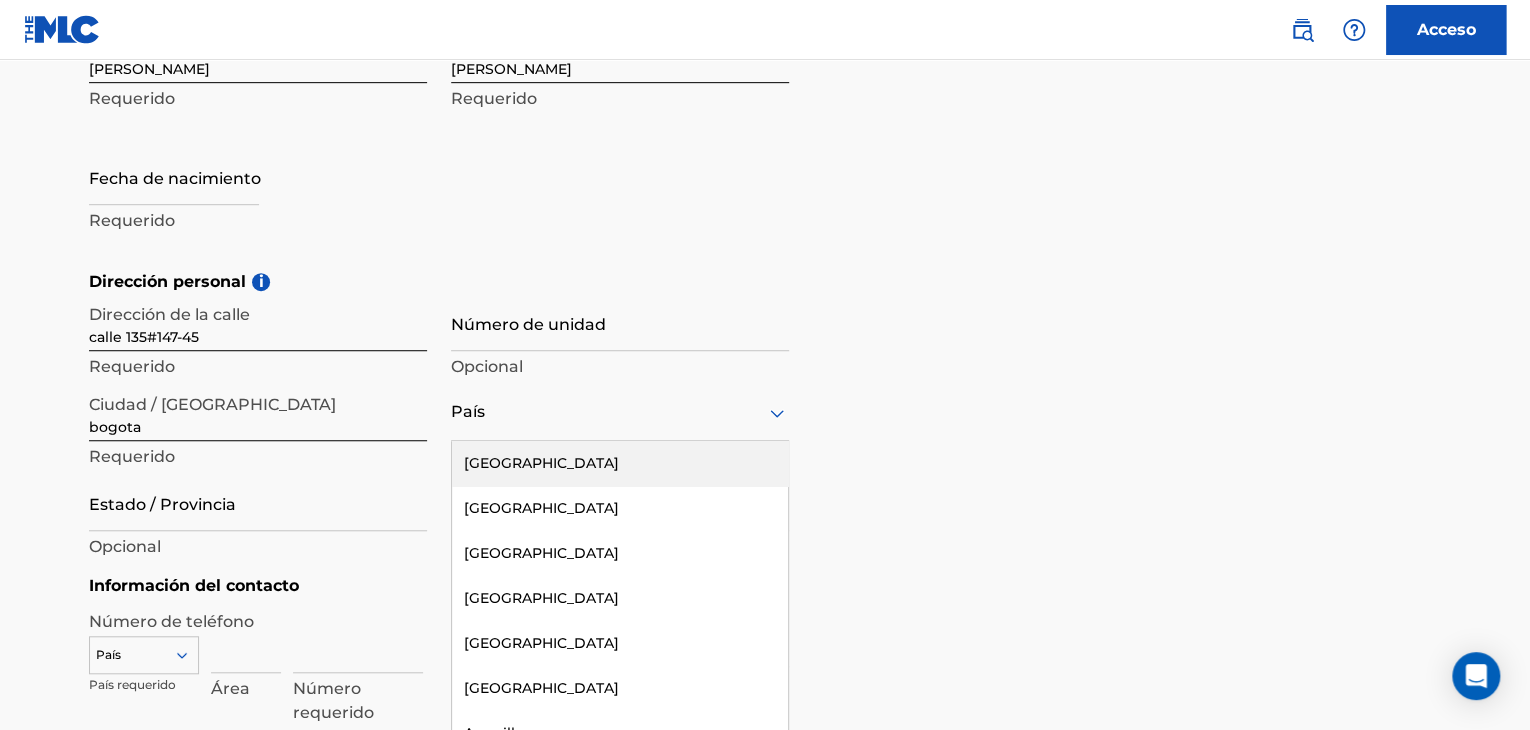 scroll, scrollTop: 532, scrollLeft: 0, axis: vertical 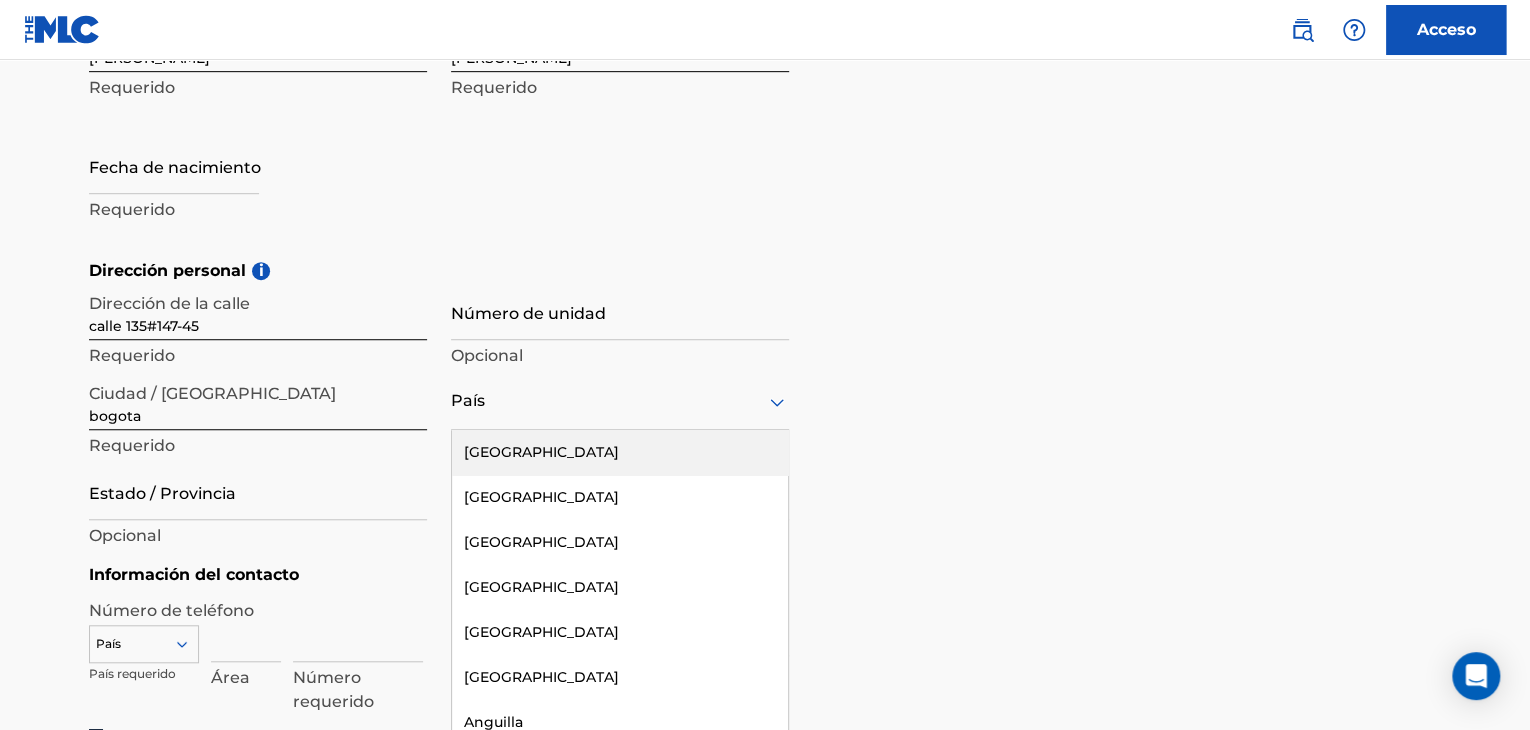 click at bounding box center (620, 401) 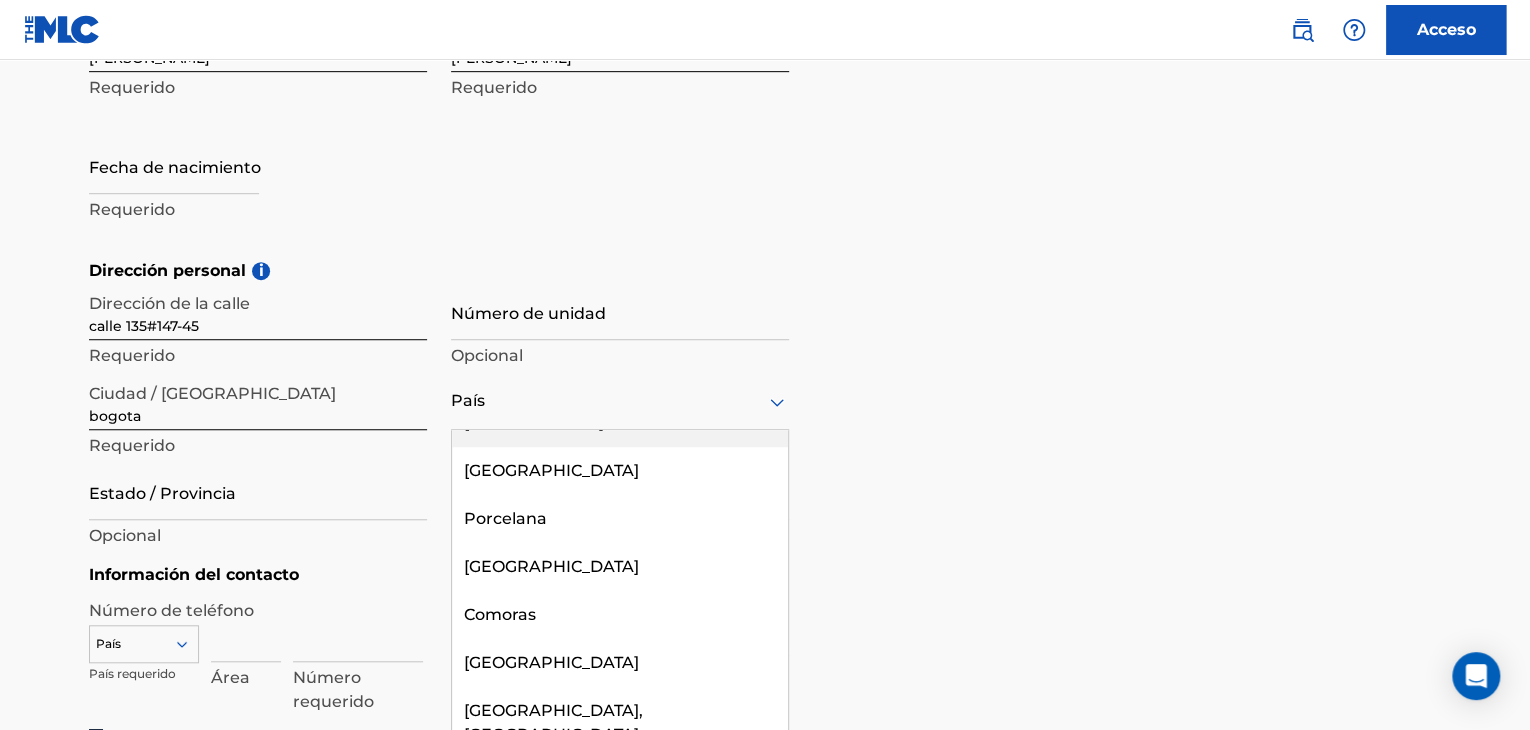 scroll, scrollTop: 1854, scrollLeft: 0, axis: vertical 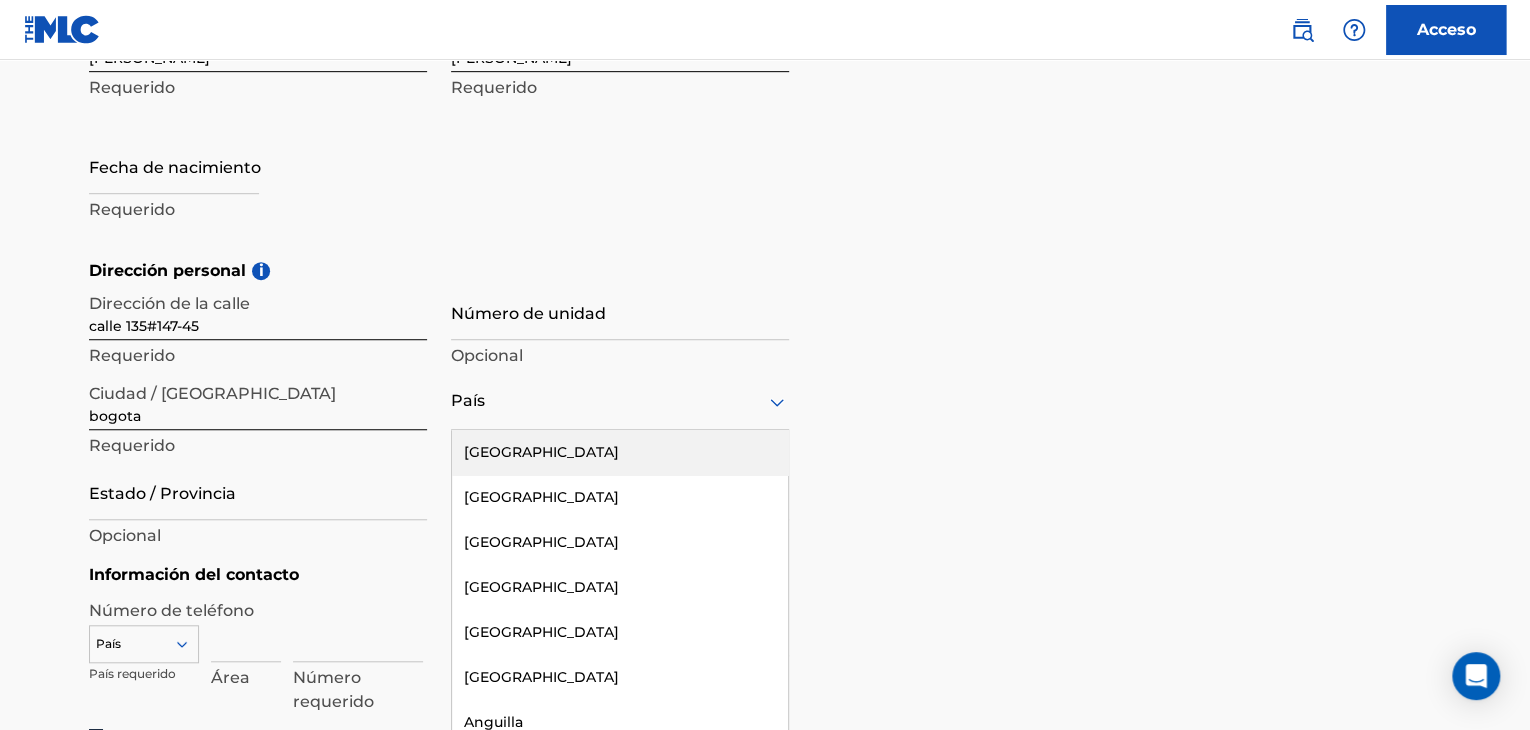click on "223 results available. Use Up and Down to choose options, press Enter to select the currently focused option, press Escape to exit the menu, press Tab to select the option and exit the menu. [GEOGRAPHIC_DATA] [GEOGRAPHIC_DATA] [GEOGRAPHIC_DATA] [GEOGRAPHIC_DATA] [GEOGRAPHIC_DATA] [GEOGRAPHIC_DATA] [GEOGRAPHIC_DATA] [GEOGRAPHIC_DATA] [GEOGRAPHIC_DATA] [GEOGRAPHIC_DATA] [GEOGRAPHIC_DATA] [GEOGRAPHIC_DATA] [GEOGRAPHIC_DATA] [GEOGRAPHIC_DATA] [GEOGRAPHIC_DATA] [GEOGRAPHIC_DATA] [GEOGRAPHIC_DATA] [GEOGRAPHIC_DATA] [GEOGRAPHIC_DATA] [GEOGRAPHIC_DATA] [GEOGRAPHIC_DATA] [GEOGRAPHIC_DATA] [GEOGRAPHIC_DATA] [GEOGRAPHIC_DATA] [GEOGRAPHIC_DATA] [GEOGRAPHIC_DATA] [GEOGRAPHIC_DATA] [GEOGRAPHIC_DATA] [GEOGRAPHIC_DATA] [GEOGRAPHIC_DATA] [GEOGRAPHIC_DATA] [GEOGRAPHIC_DATA] [GEOGRAPHIC_DATA] [GEOGRAPHIC_DATA] [GEOGRAPHIC_DATA] [GEOGRAPHIC_DATA] [GEOGRAPHIC_DATA] [GEOGRAPHIC_DATA] [GEOGRAPHIC_DATA] [GEOGRAPHIC_DATA] [GEOGRAPHIC_DATA] [GEOGRAPHIC_DATA] [GEOGRAPHIC_DATA] [GEOGRAPHIC_DATA] [GEOGRAPHIC_DATA] [GEOGRAPHIC_DATA], [GEOGRAPHIC_DATA] [GEOGRAPHIC_DATA] [GEOGRAPHIC_DATA] [GEOGRAPHIC_DATA] [GEOGRAPHIC_DATA] [GEOGRAPHIC_DATA] [GEOGRAPHIC_DATA] [GEOGRAPHIC_DATA] [GEOGRAPHIC_DATA] [GEOGRAPHIC_DATA] [GEOGRAPHIC_DATA] [GEOGRAPHIC_DATA] [GEOGRAPHIC_DATA] [GEOGRAPHIC_DATA] [GEOGRAPHIC_DATA] [GEOGRAPHIC_DATA] [GEOGRAPHIC_DATA] [GEOGRAPHIC_DATA] [GEOGRAPHIC_DATA] ([GEOGRAPHIC_DATA]) [GEOGRAPHIC_DATA] [GEOGRAPHIC_DATA] [GEOGRAPHIC_DATA] [GEOGRAPHIC_DATA] [GEOGRAPHIC_DATA] [GEOGRAPHIC_DATA] [GEOGRAPHIC_DATA] [GEOGRAPHIC_DATA] [US_STATE] [GEOGRAPHIC_DATA] [GEOGRAPHIC_DATA] [GEOGRAPHIC_DATA] [GEOGRAPHIC_DATA] [GEOGRAPHIC_DATA] [GEOGRAPHIC_DATA] [GEOGRAPHIC_DATA]" at bounding box center (620, 401) 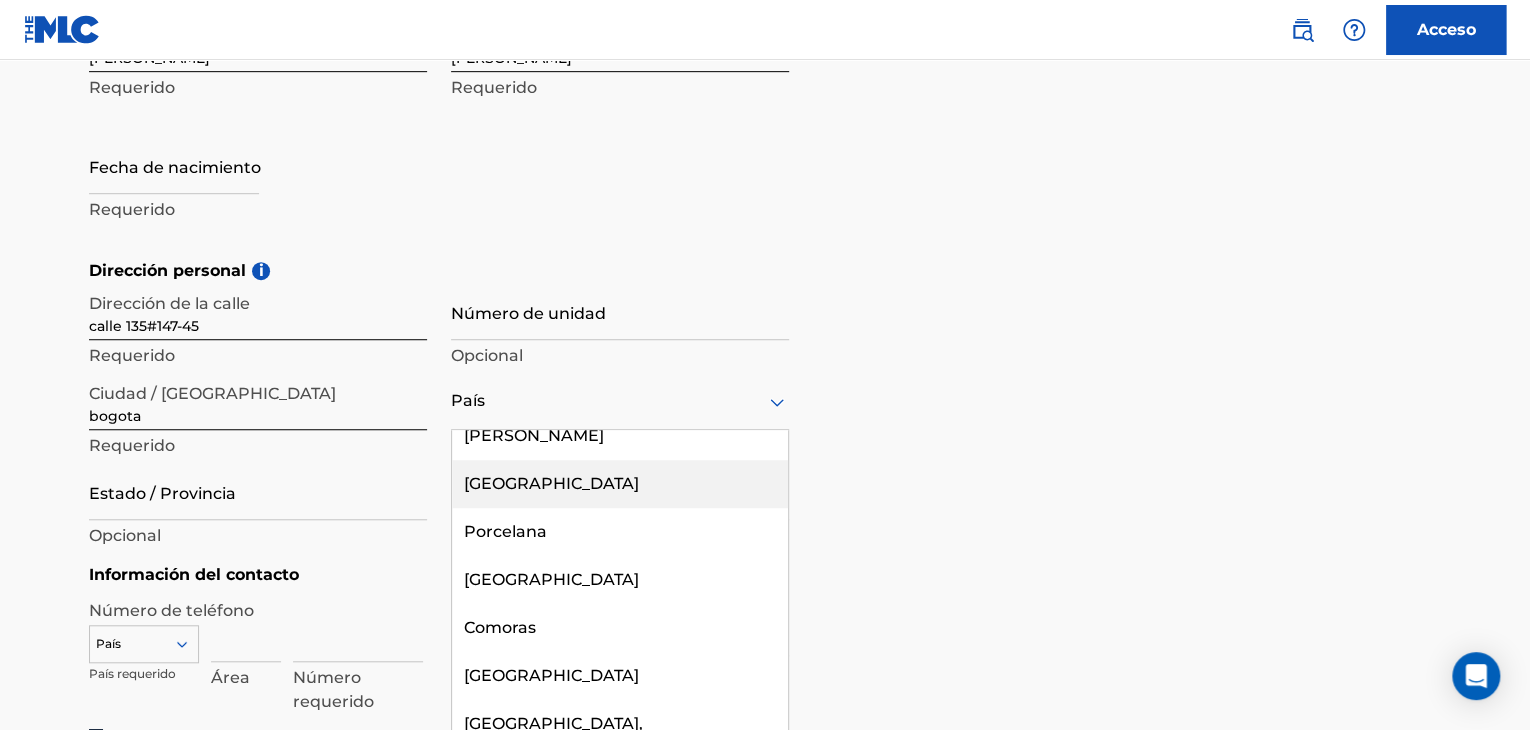 scroll, scrollTop: 1840, scrollLeft: 0, axis: vertical 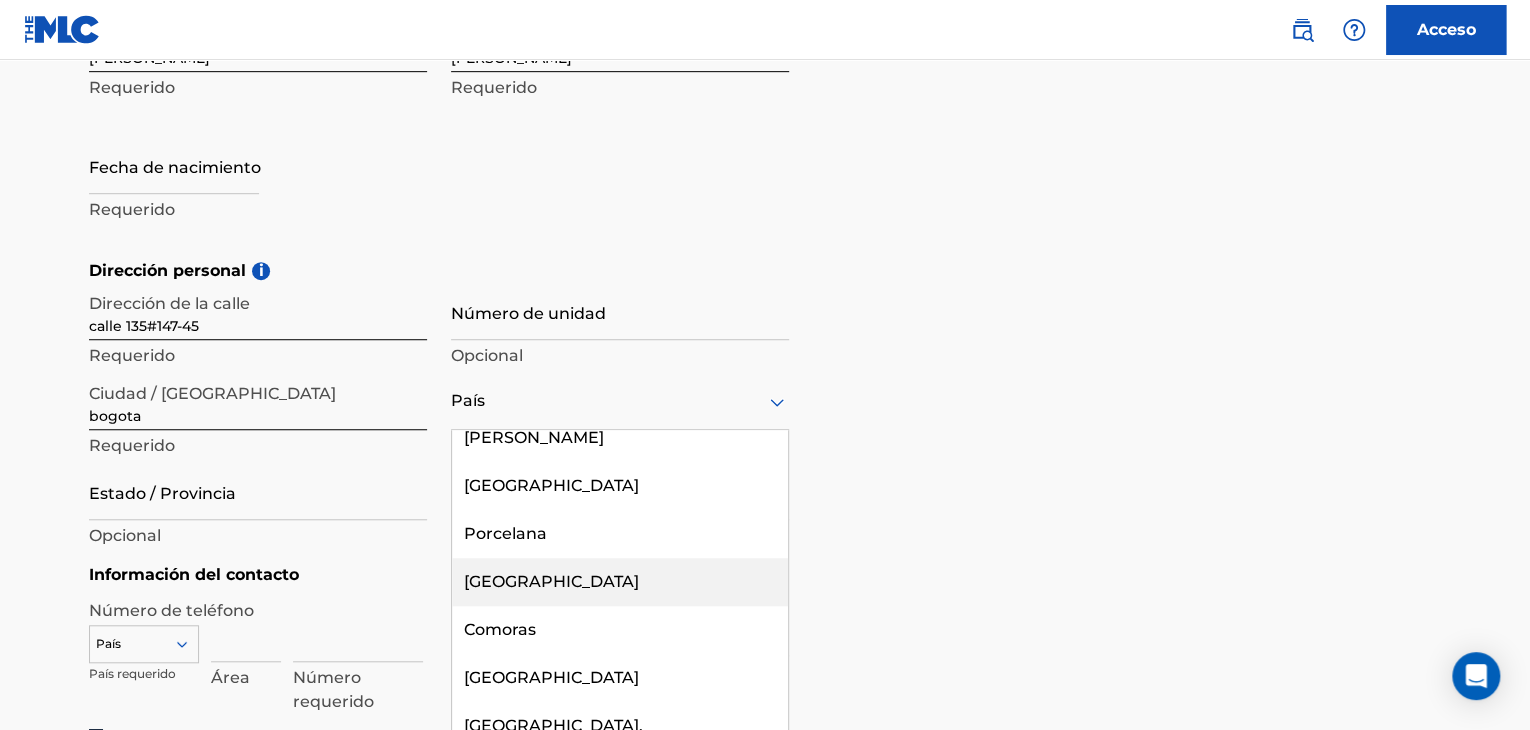 click on "[GEOGRAPHIC_DATA]" at bounding box center [620, 582] 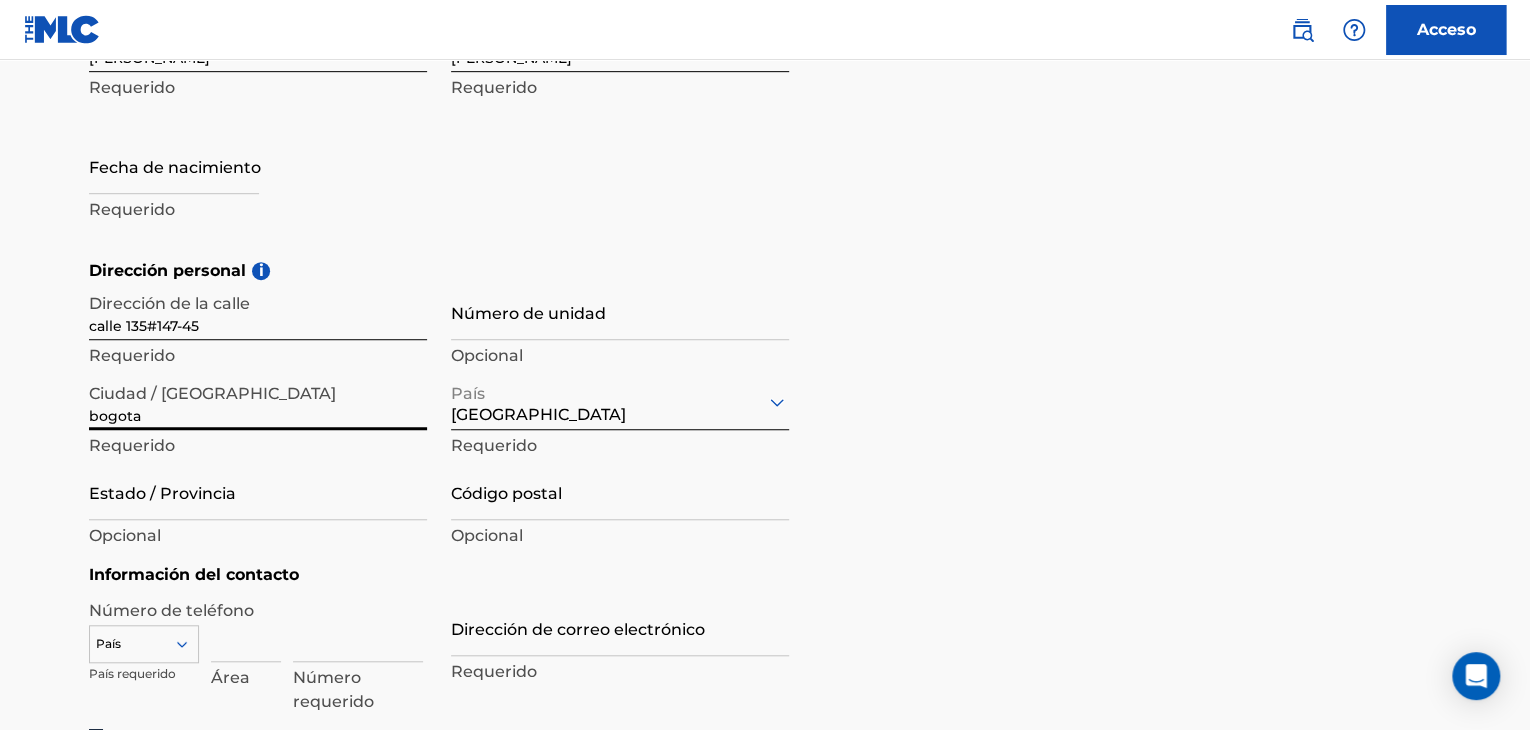 click on "bogota" at bounding box center (258, 401) 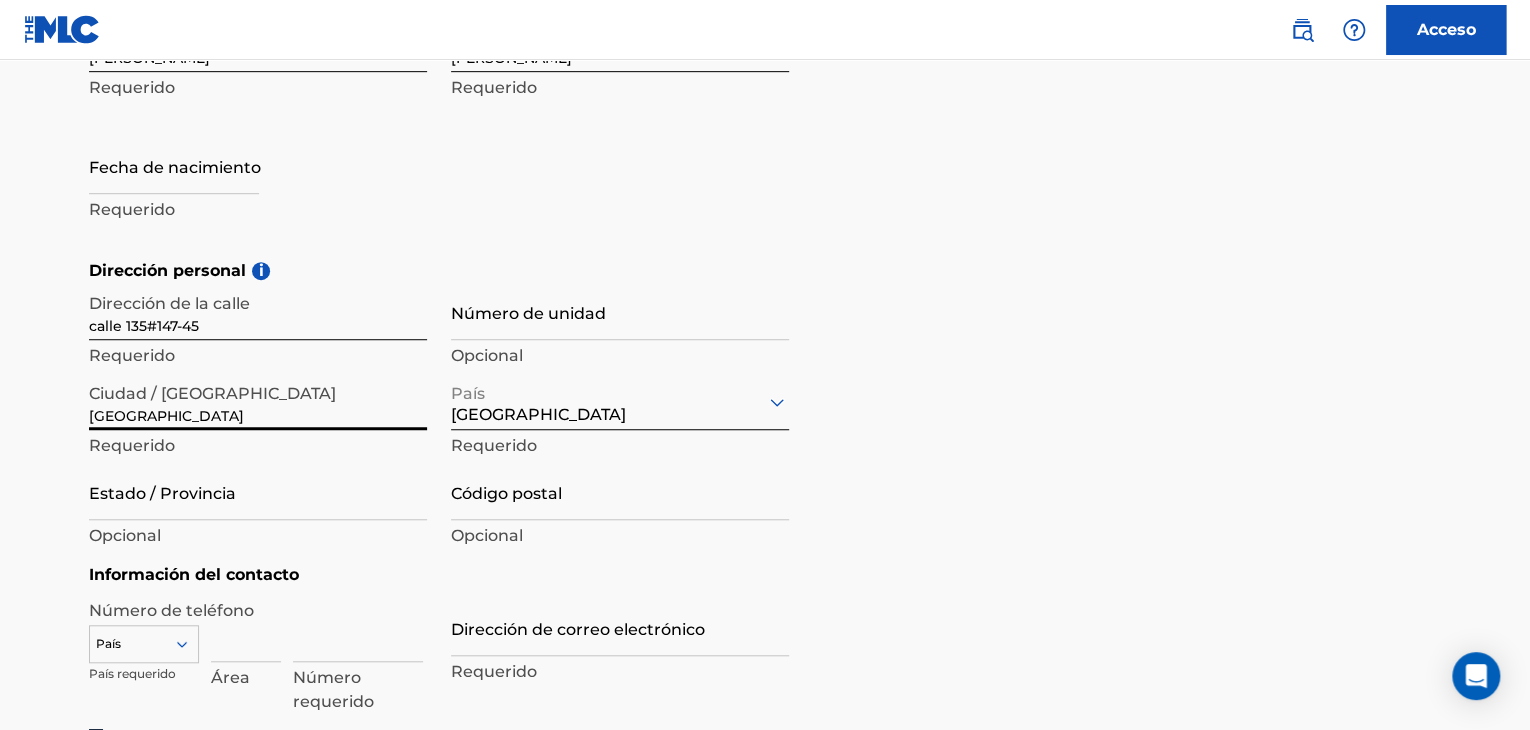 type on "[GEOGRAPHIC_DATA]" 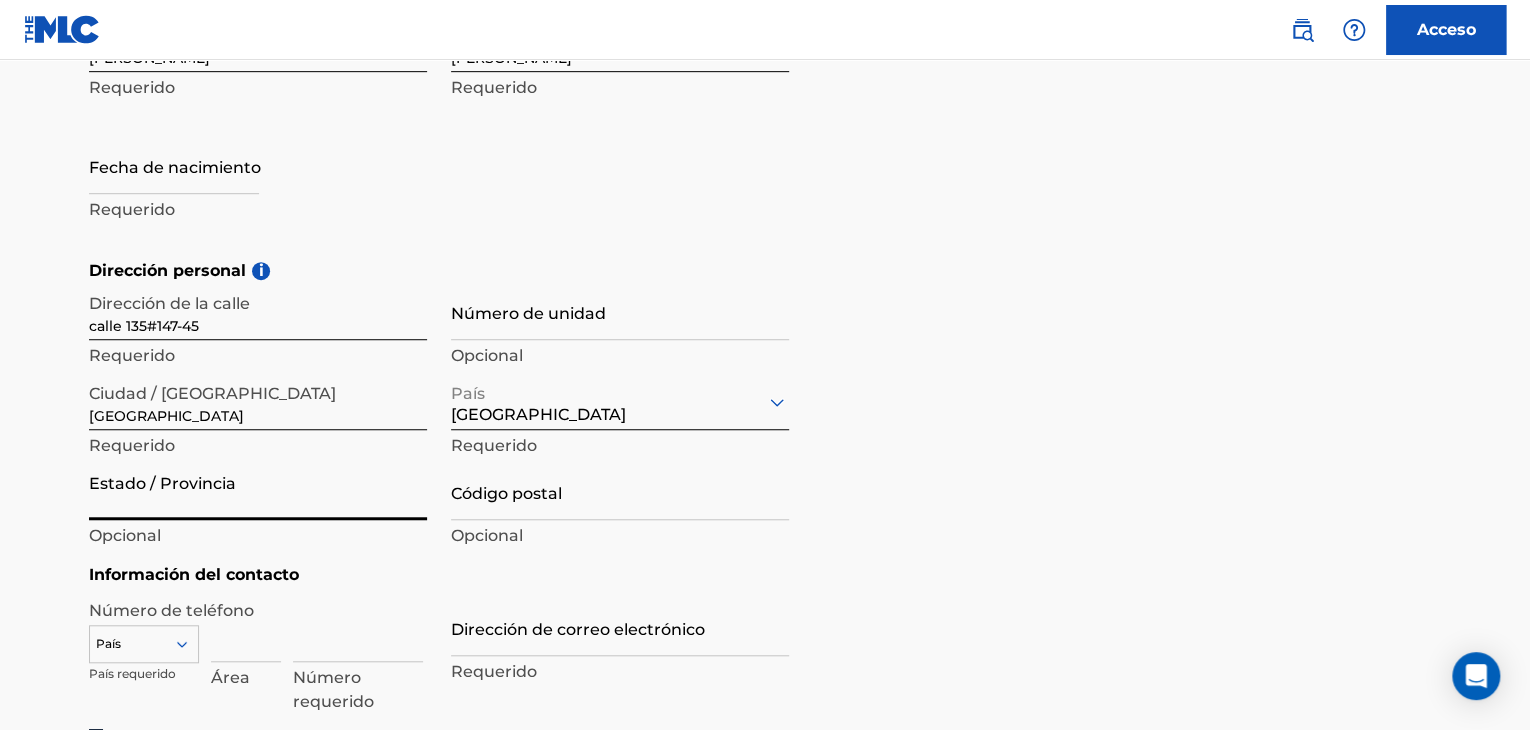 click on "Estado / Provincia" at bounding box center [258, 491] 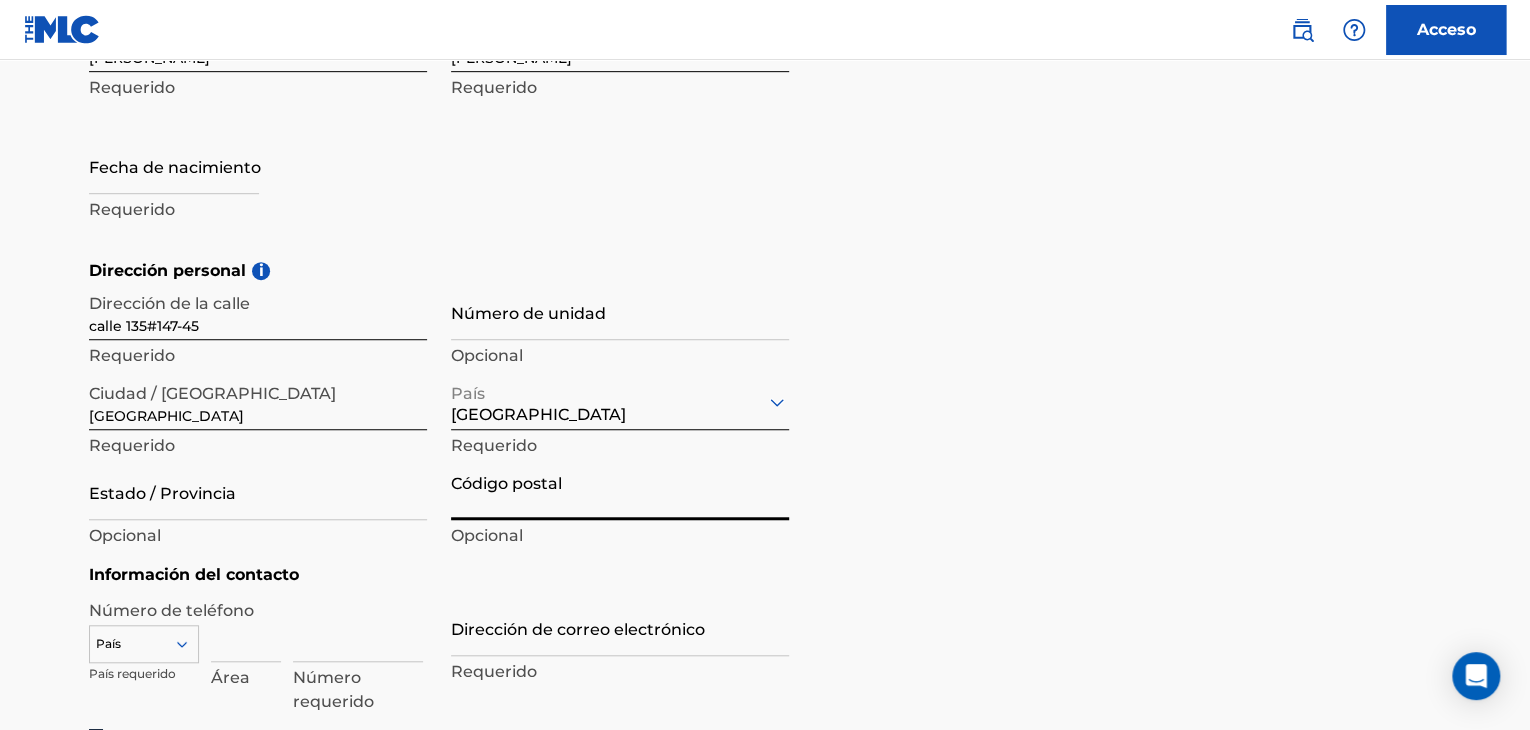 click on "Código postal" at bounding box center [620, 491] 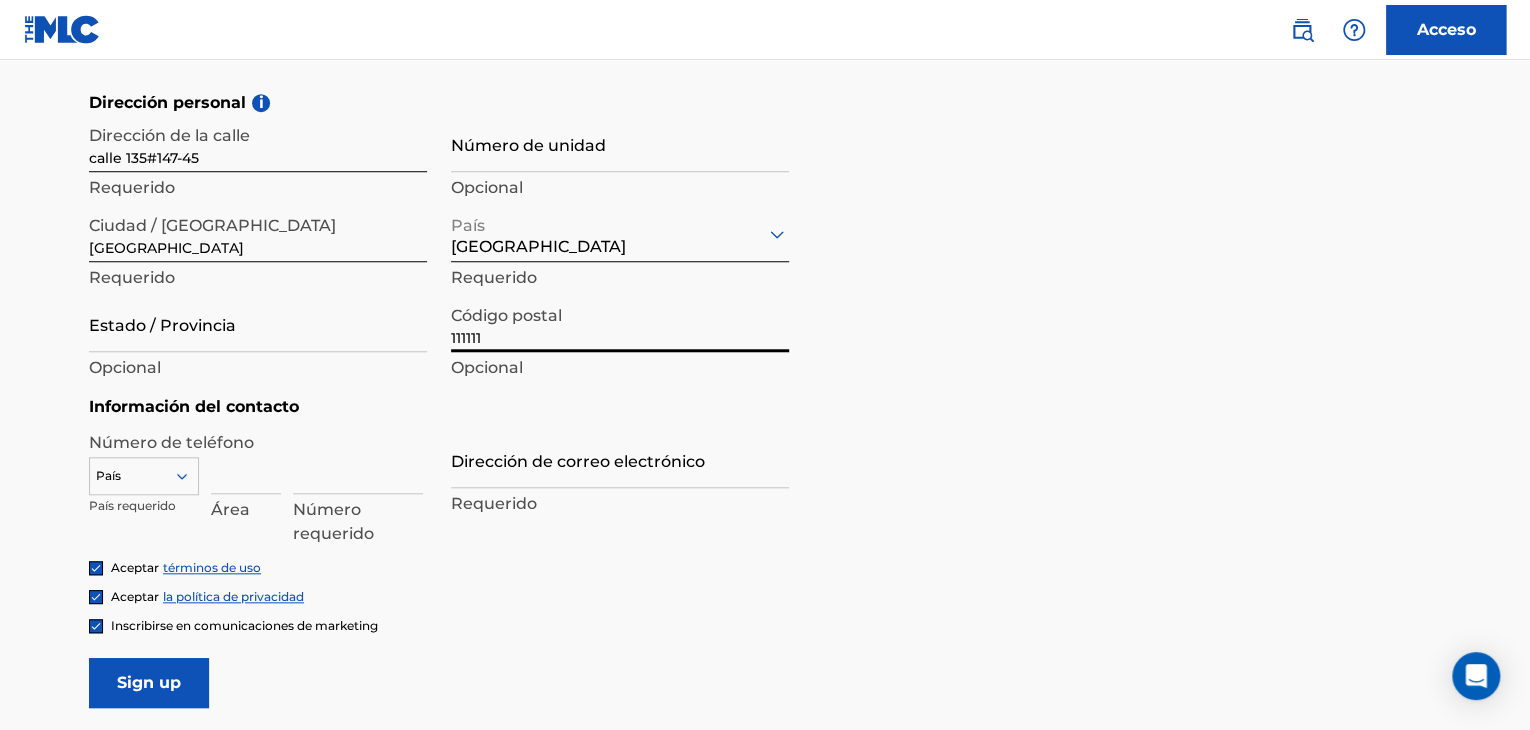 scroll, scrollTop: 708, scrollLeft: 0, axis: vertical 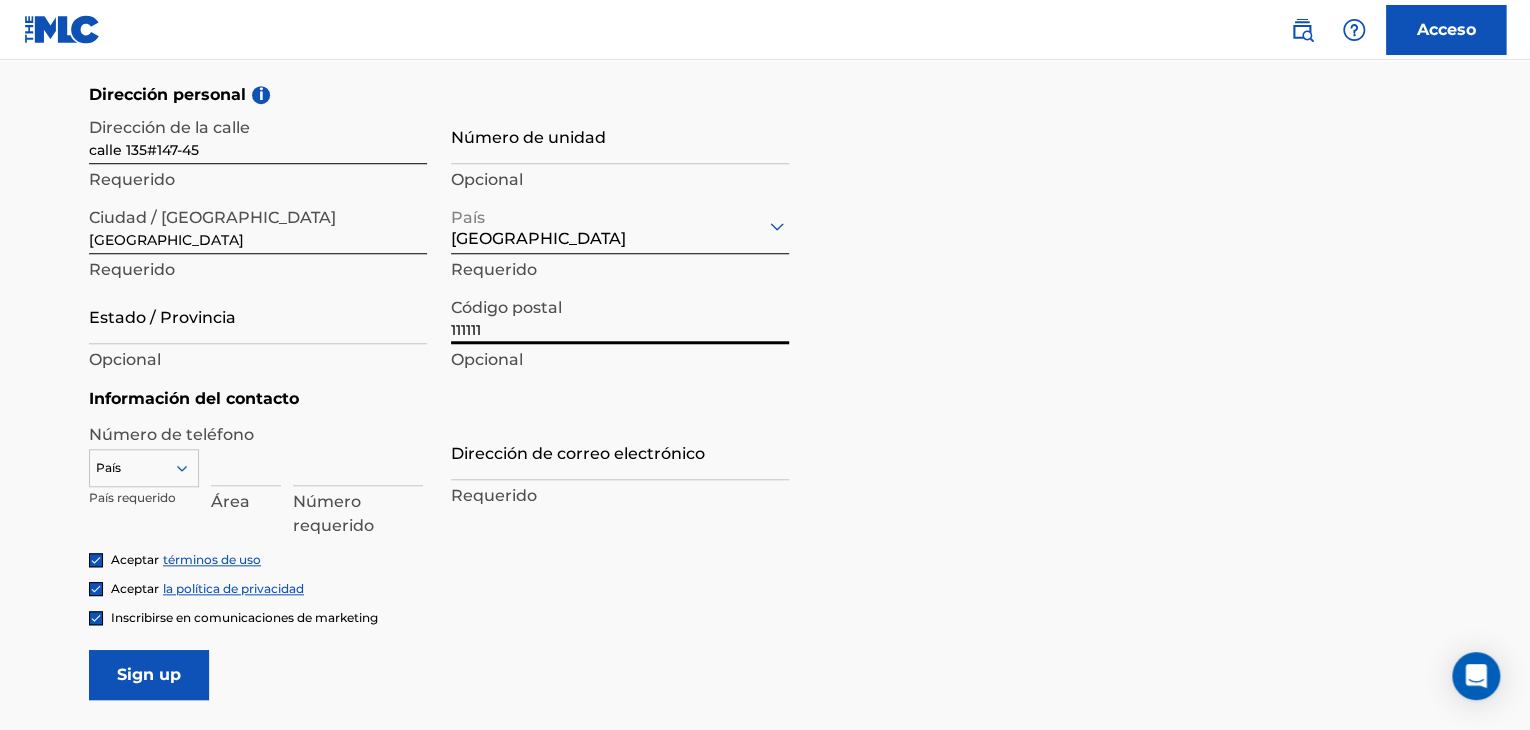 type on "111111" 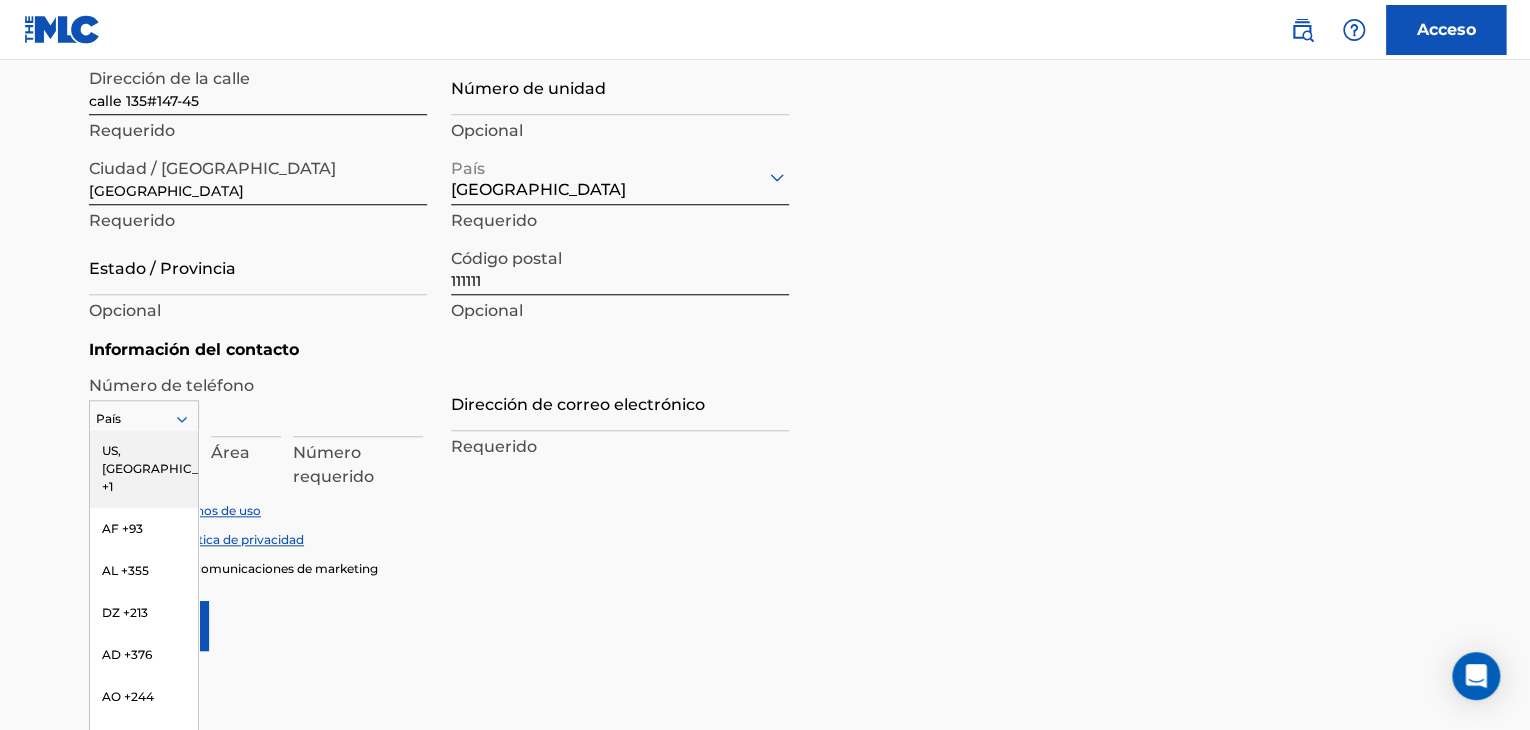 click on "216 results available. Use Up and Down to choose options, press Enter to select the currently focused option, press Escape to exit the menu, press Tab to select the option and exit the menu. [GEOGRAPHIC_DATA], [GEOGRAPHIC_DATA] +1 AF +93 AL +355 DZ +213 AD +376 AO +244 AI +1264 AG +1268 AR +54 AM +374 AW +297 AU +61 AT +43 AZ +994 BS +1242 BH +973 BD +880 BB +1246 BY +375 BE +32 BZ +501 BJ +229 BM +1441 BT +975 BO +591 BA +387 BW +267 BR +55 BN +673 BG +359 BF +226 BI +257 KH +855 CM +237 CV +238 KY +1345 CF +236 TD +235 CL +56 CN +86 CO +57 KM +269 CG, CD +242 CK +682 CR +506 CI +225 HR +385 CU +53 CY +357 CZ +420 DK +45 DJ +253 DM +1767 DO +1809 EC +593 EG +20 SV +503 GQ +240 ER +291 EE +372 ET +251 FK +500 FO +298 FJ +679 FI +358 FR +33 GF +594 PF +689 GA +241 GM +220 GE +995 DE +49 GH +233 GI +350 GR +30 GL +299 GD +1473 GP +590 GT +502 GN +224 GW +245 GY +592 HT +509 VA, IT +39 HN +504 HK +852 HU +36 IS +354 IN +91 ID +62 IR +98 IQ +964 IE +353 IL +972 JM +1876 JP +81 JO +962 KZ +7 KE +254 KI +686 KP +850 KR +82 KW +965 KG +996" at bounding box center (144, 415) 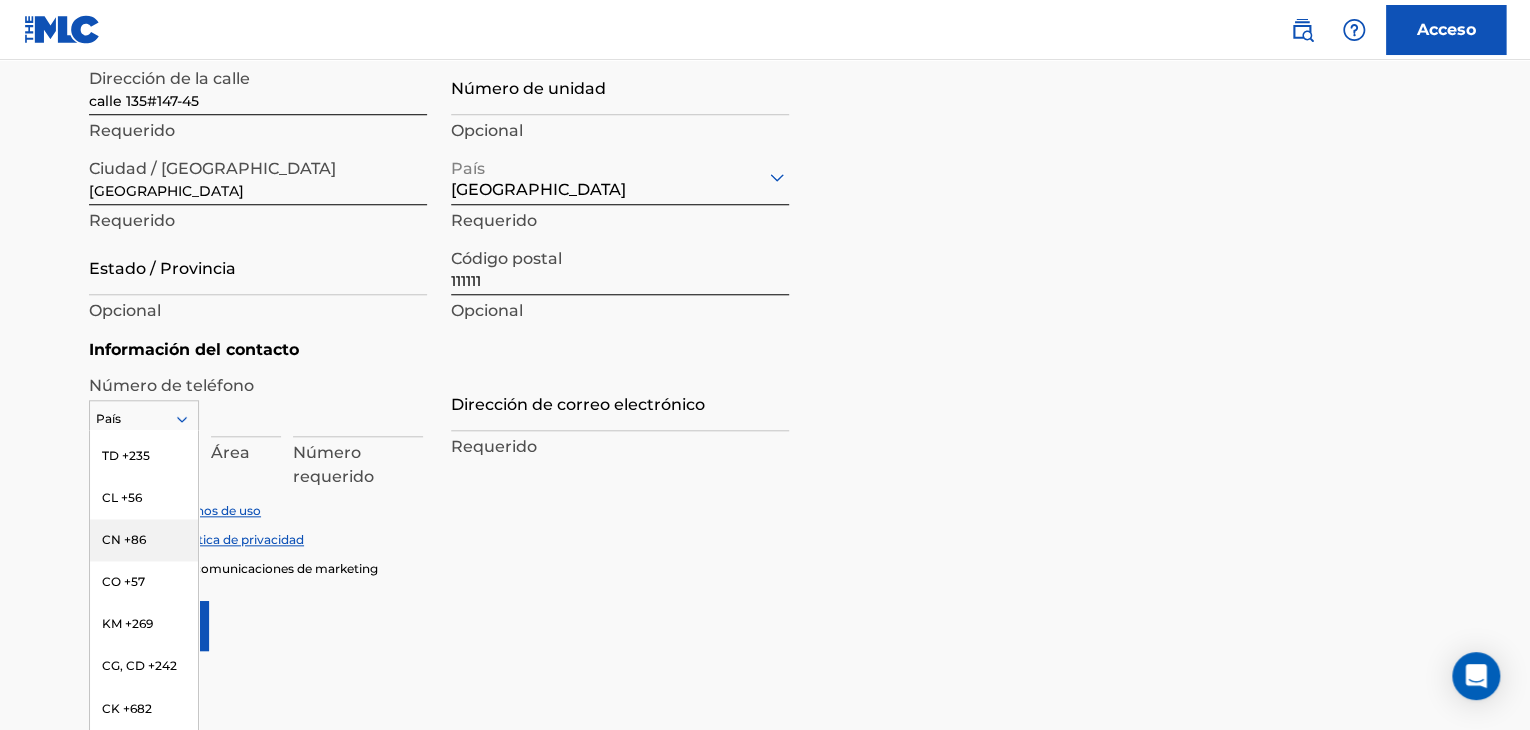 scroll, scrollTop: 1707, scrollLeft: 0, axis: vertical 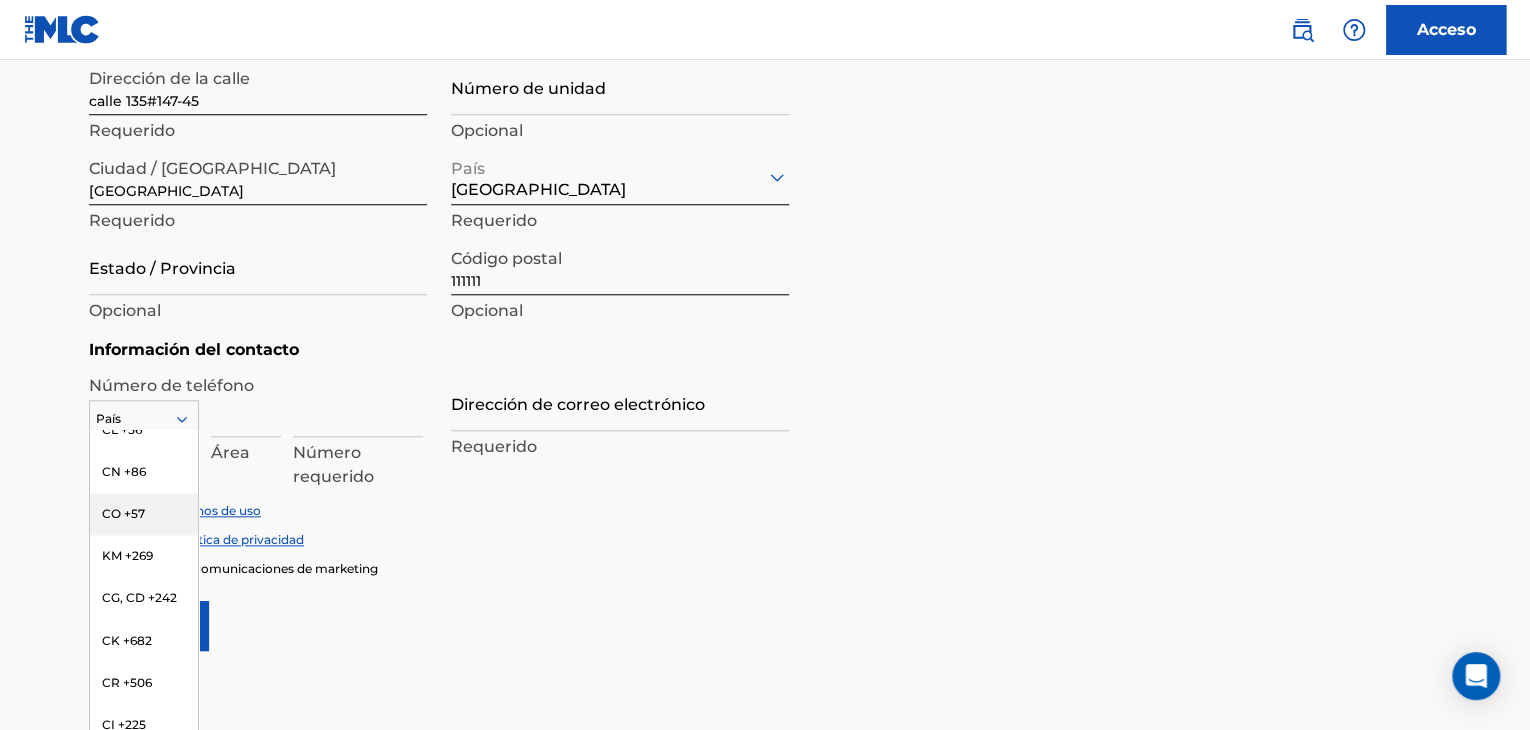 click on "CO +57" at bounding box center [144, 514] 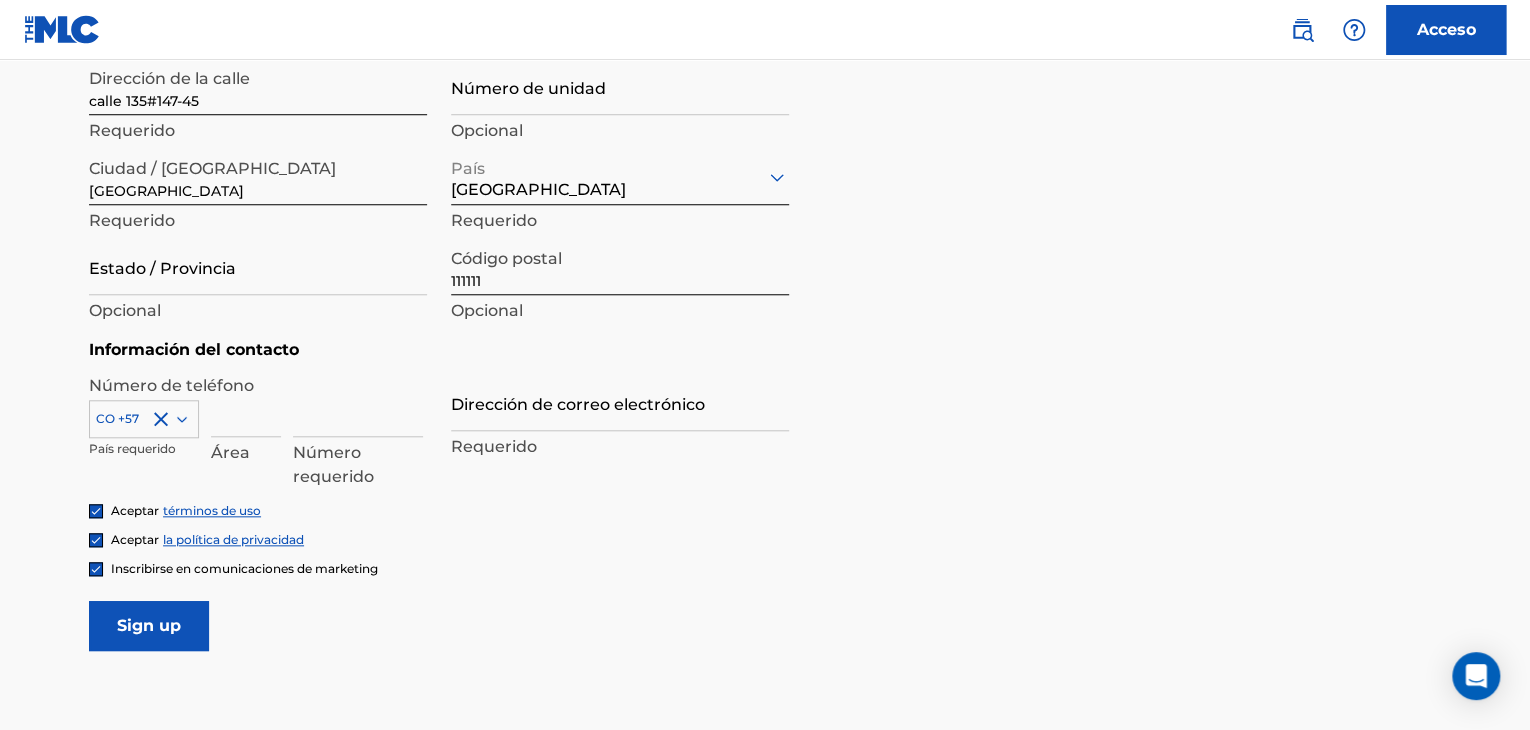 click at bounding box center [246, 408] 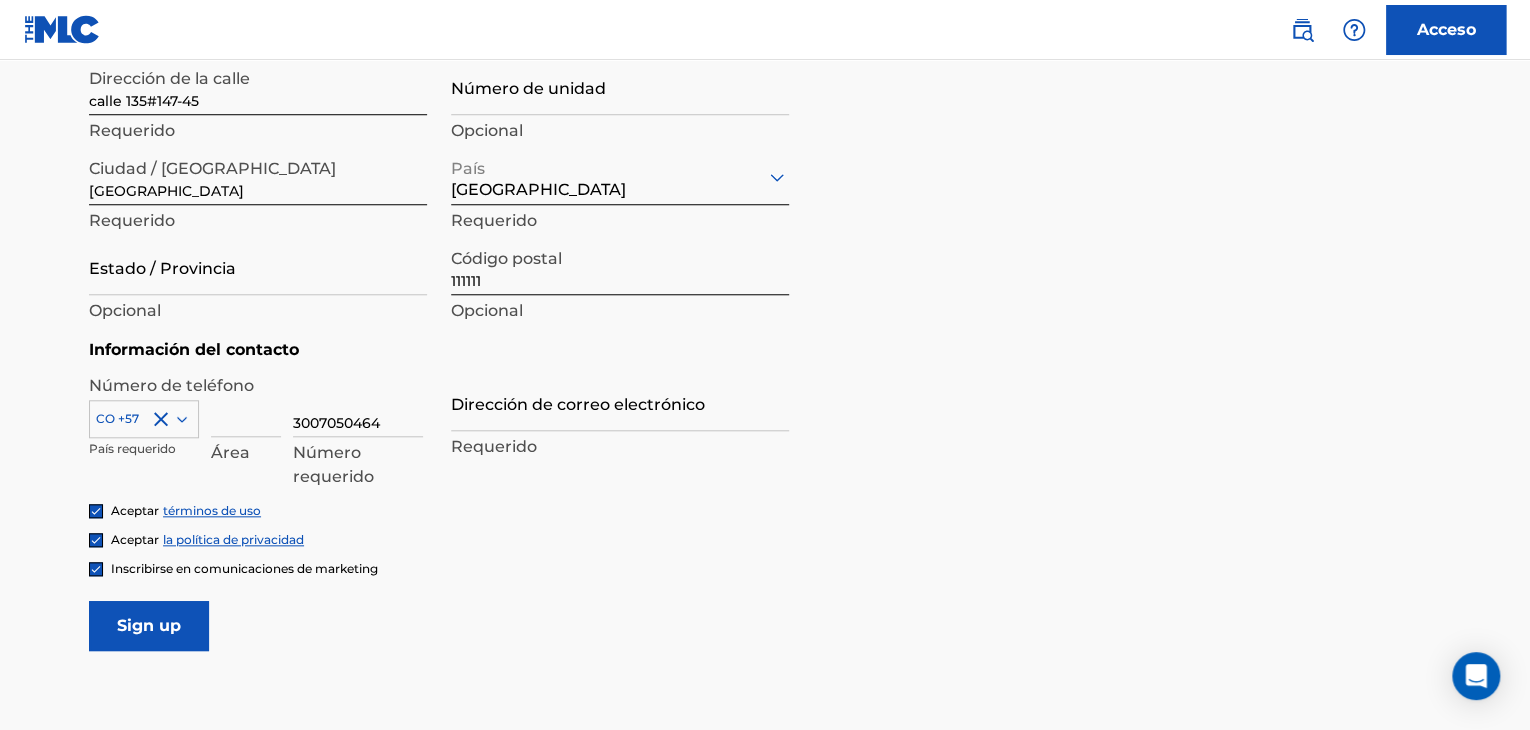 type on "3007050464" 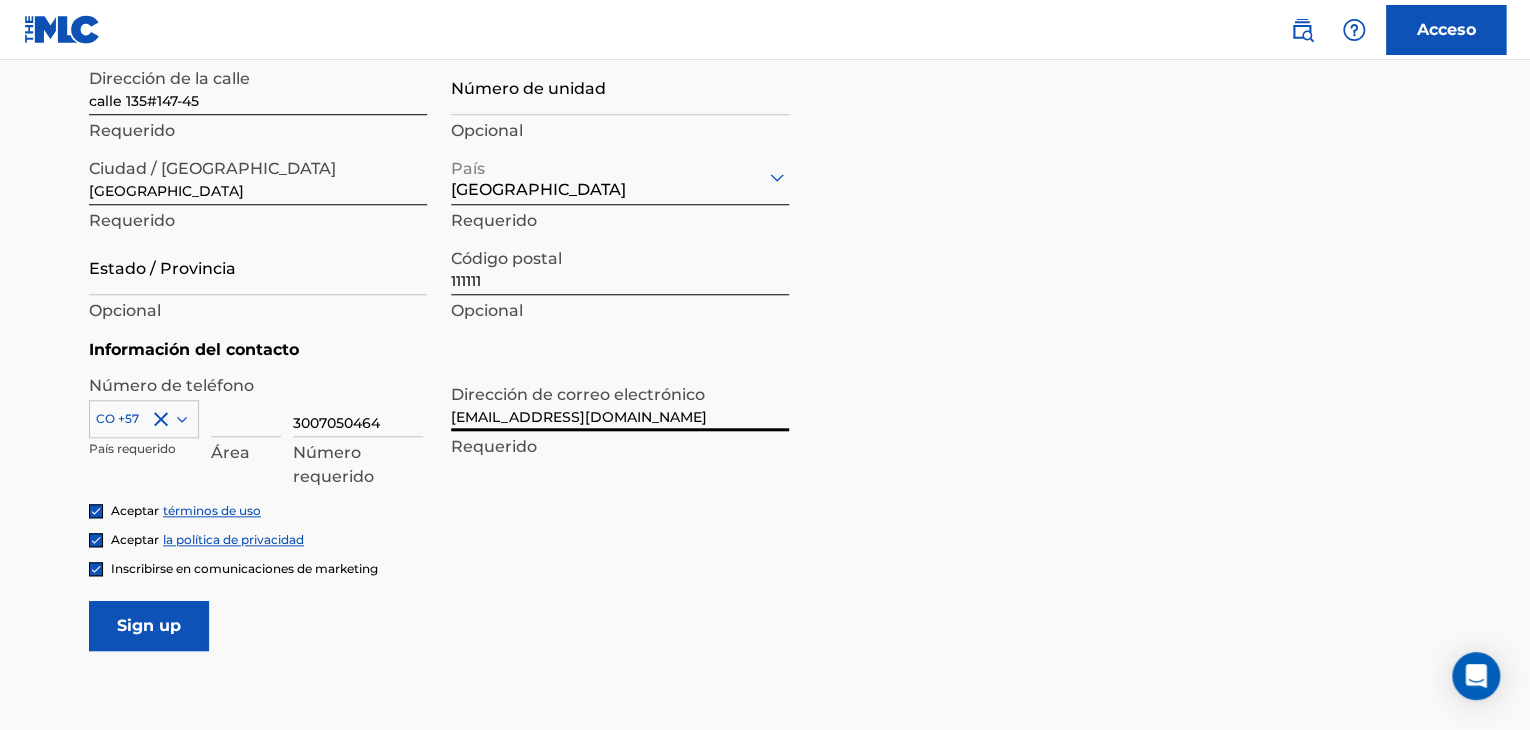 type on "[EMAIL_ADDRESS][DOMAIN_NAME]" 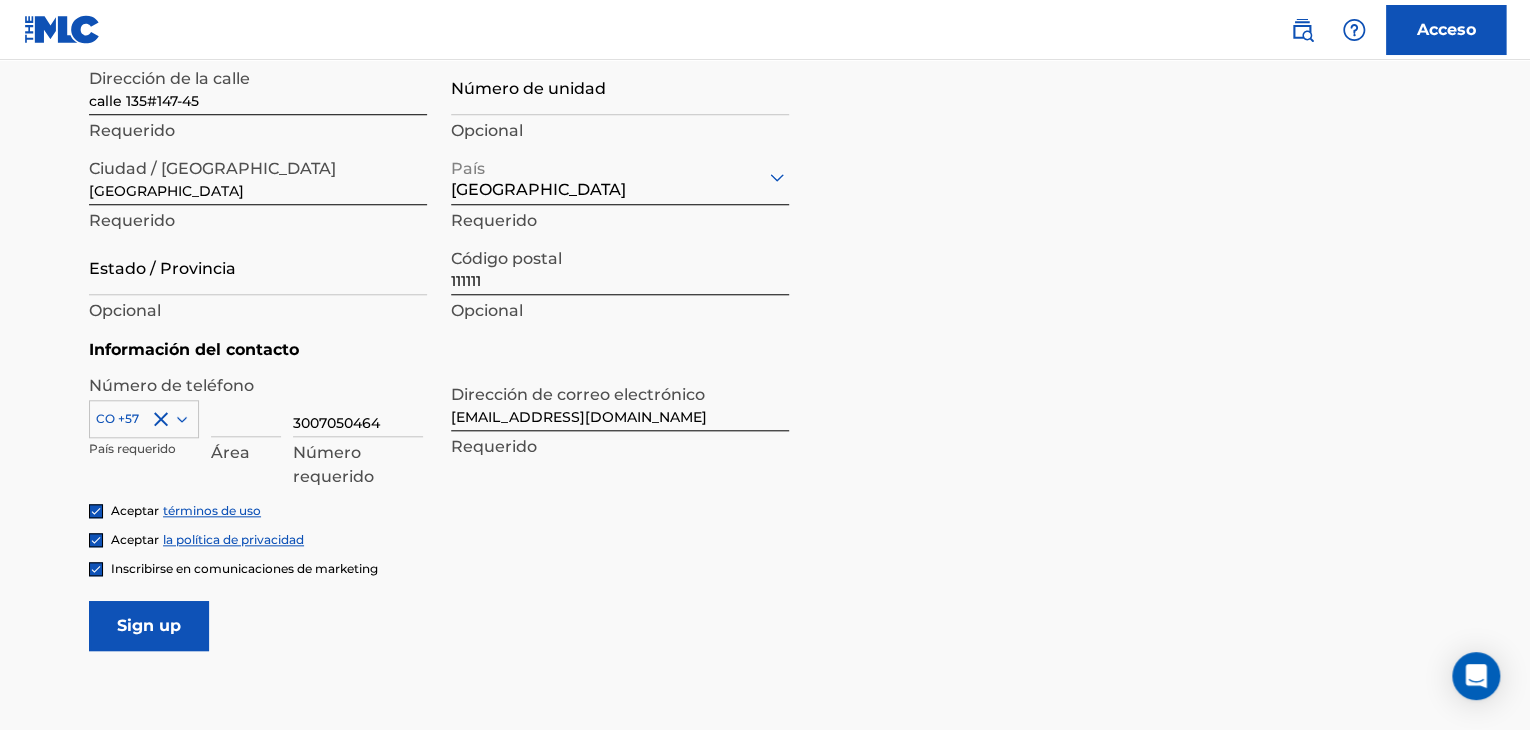 click on "Información del usuario Nombre de [PERSON_NAME] Apellido [PERSON_NAME] Requerido Fecha de nacimiento Requerido Dirección personal i Dirección de la [STREET_ADDRESS] Requerido Estado / Provincia Opcional Código postal 111111 Opcional Información del contacto Número de teléfono CO +57 País requerido Área 3007050464 Número requerido Dirección de correo electrónico [EMAIL_ADDRESS][DOMAIN_NAME] Requerido Aceptar  términos de uso Aceptar  la política de privacidad Inscribirse en comunicaciones de marketing Inscribirse" at bounding box center [765, 202] 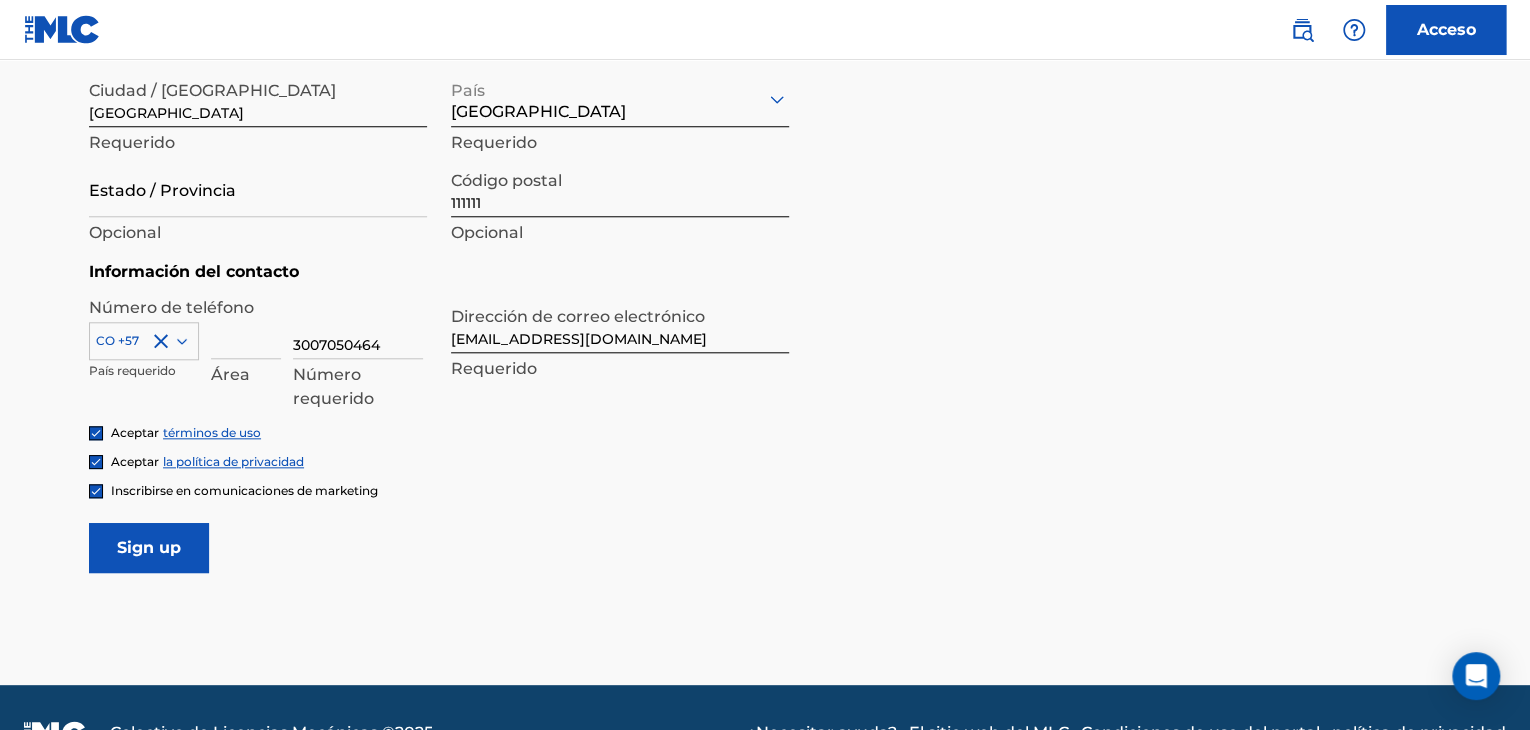 scroll, scrollTop: 837, scrollLeft: 0, axis: vertical 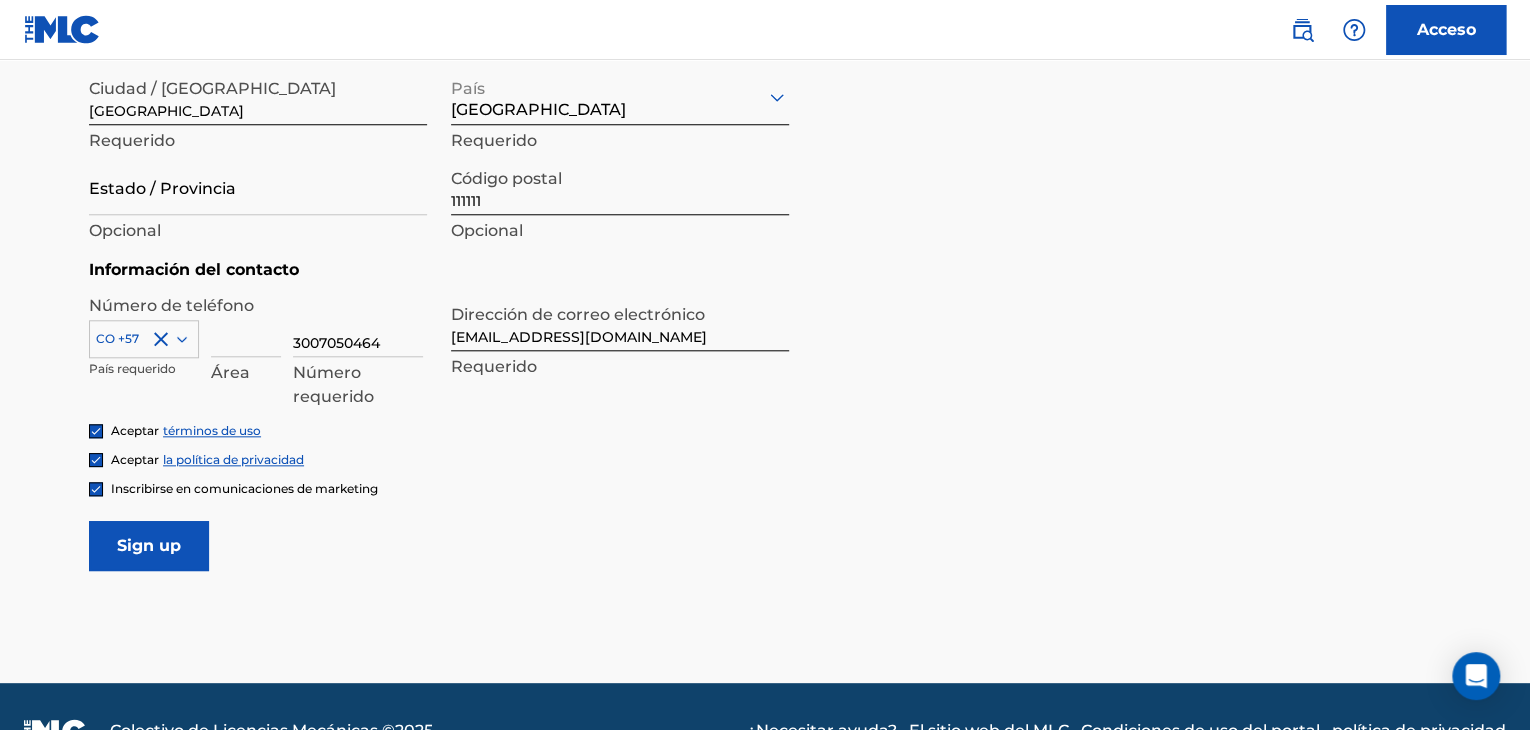 click at bounding box center (96, 489) 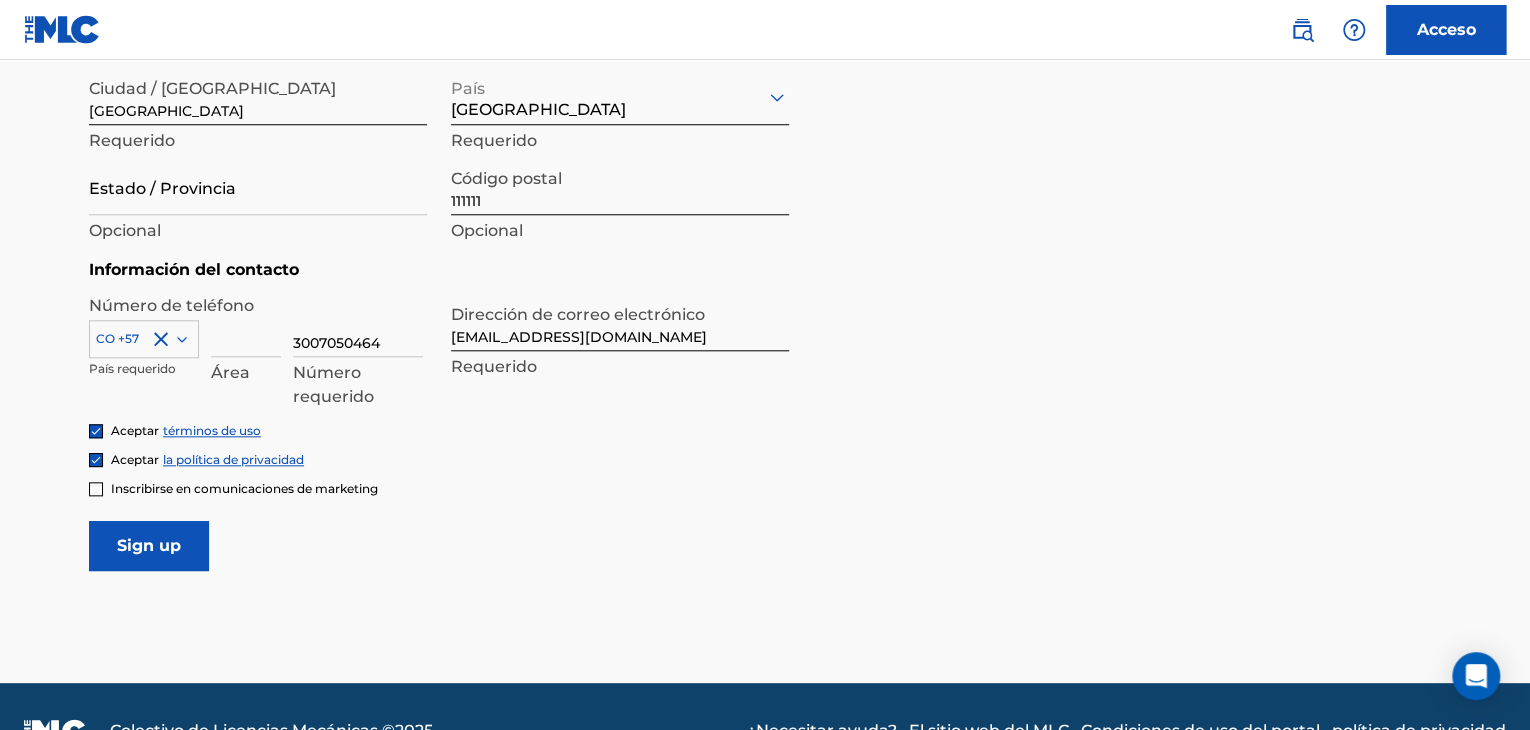 click on "Inscribirse" at bounding box center [149, 546] 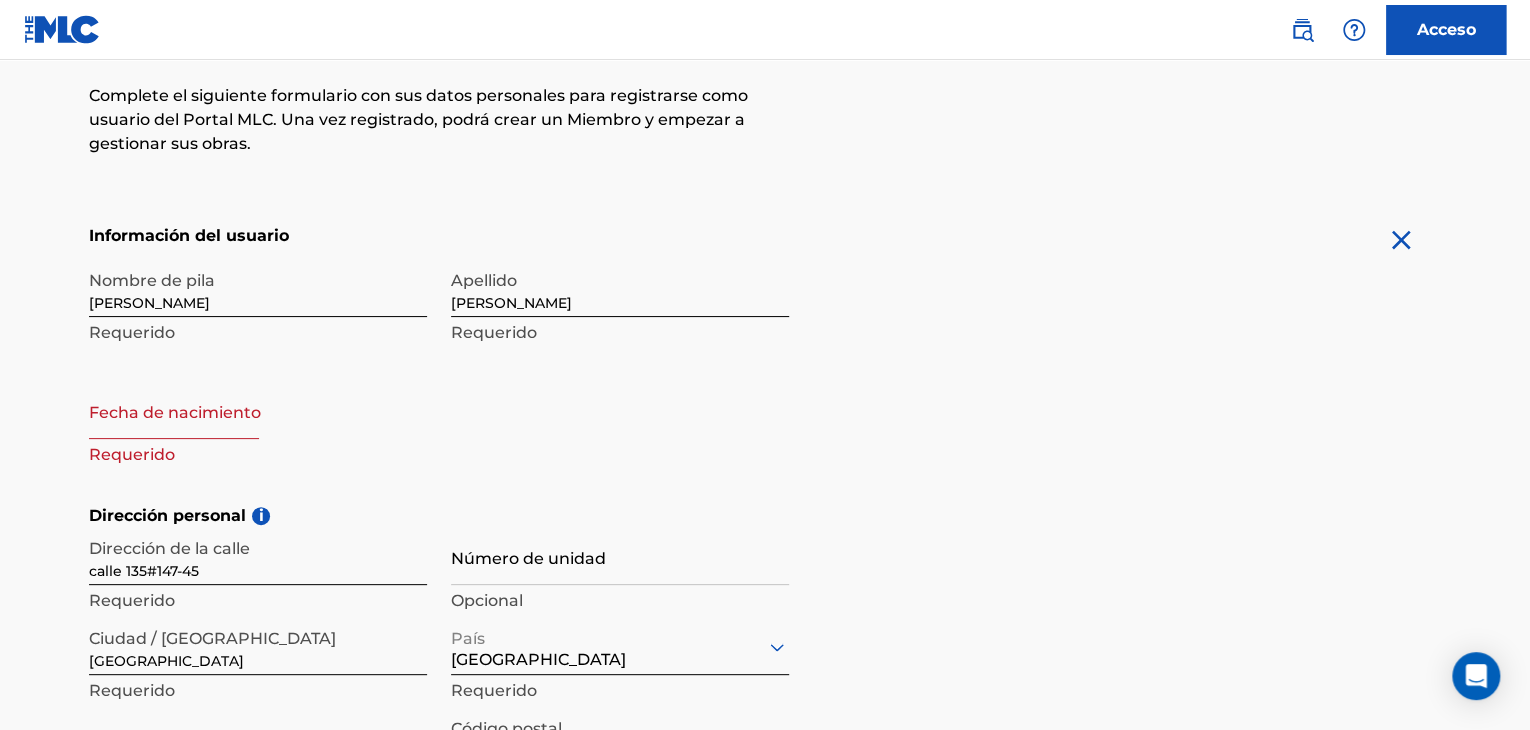 scroll, scrollTop: 283, scrollLeft: 0, axis: vertical 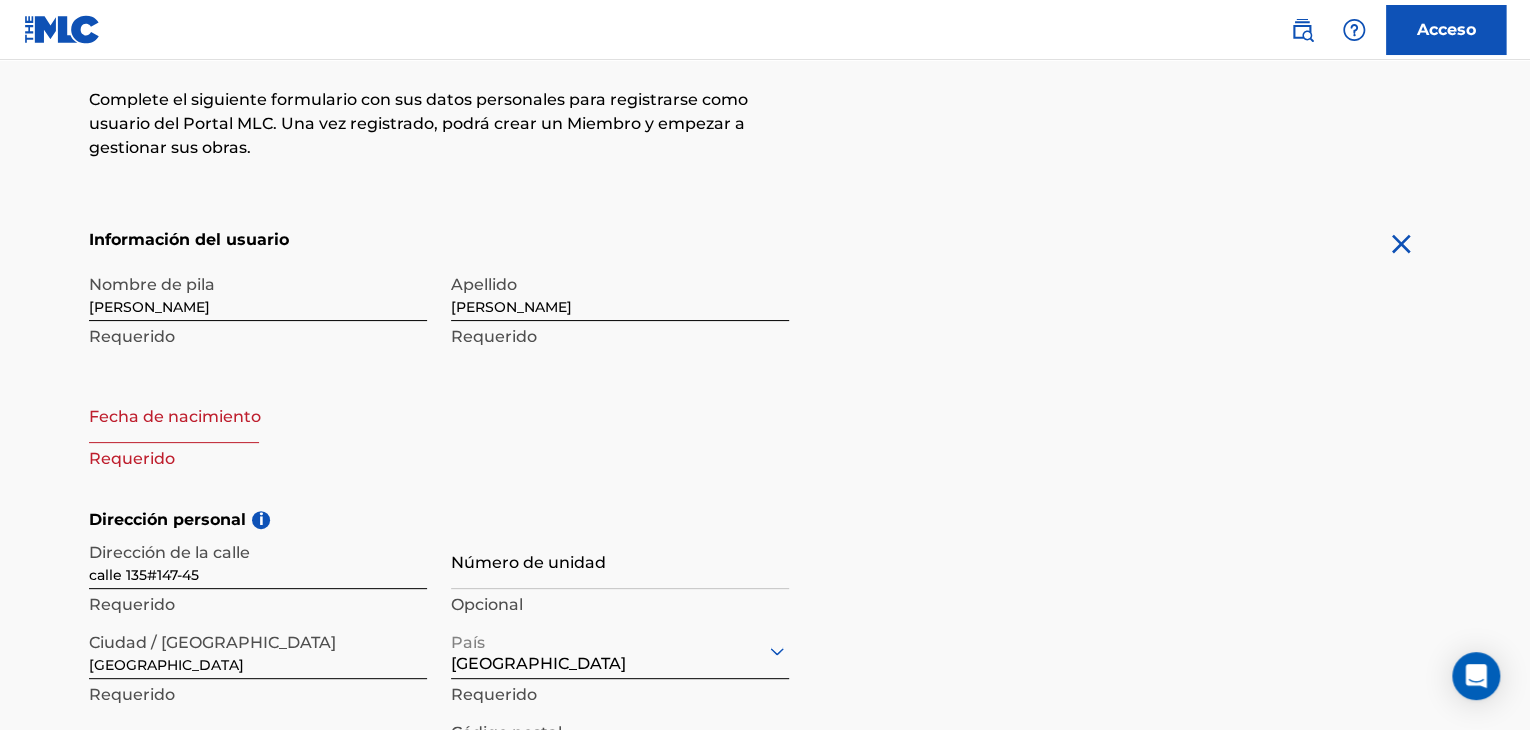 click at bounding box center (174, 414) 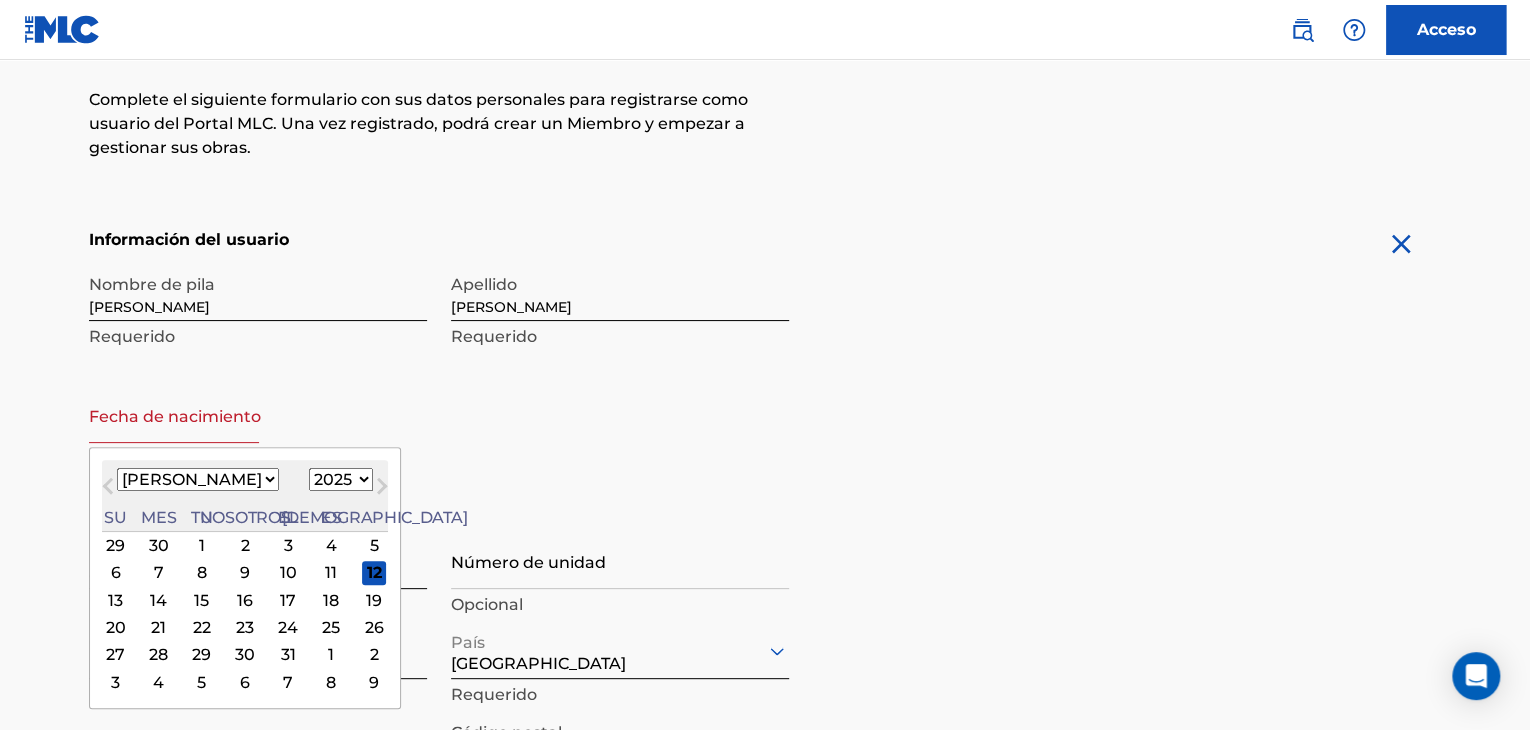 click on "1899 1900 1901 1902 1903 1904 1905 1906 1907 1908 1909 1910 1911 1912 1913 1914 1915 1916 1917 1918 1919 1920 1921 1922 1923 1924 1925 1926 1927 1928 1929 1930 1931 1932 1933 1934 1935 1936 1937 1938 1939 1940 1941 1942 1943 1944 1945 1946 1947 1948 1949 1950 1951 1952 1953 1954 1955 1956 1957 1958 1959 1960 1961 1962 1963 1964 1965 1966 1967 1968 1969 1970 1971 1972 1973 1974 1975 1976 1977 1978 1979 1980 1981 1982 1983 1984 1985 1986 1987 1988 1989 1990 1991 1992 1993 1994 1995 1996 1997 1998 1999 2000 2001 2002 2003 2004 2005 2006 2007 2008 2009 2010 2011 2012 2013 2014 2015 2016 2017 2018 2019 2020 2021 2022 2023 2024 2025 2026 2027 2028 2029 2030 2031 2032 2033 2034 2035 2036 2037 2038 2039 2040 2041 2042 2043 2044 2045 2046 2047 2048 2049 2050 2051 2052 2053 2054 2055 2056 2057 2058 2059 2060 2061 2062 2063 2064 2065 2066 2067 2068 2069 2070 2071 2072 2073 2074 2075 2076 2077 2078 2079 2080 2081 2082 2083 2084 2085 2086 2087 2088 2089 2090 2091 2092 2093 2094 2095 2096 2097 2098 2099 2100" at bounding box center [341, 479] 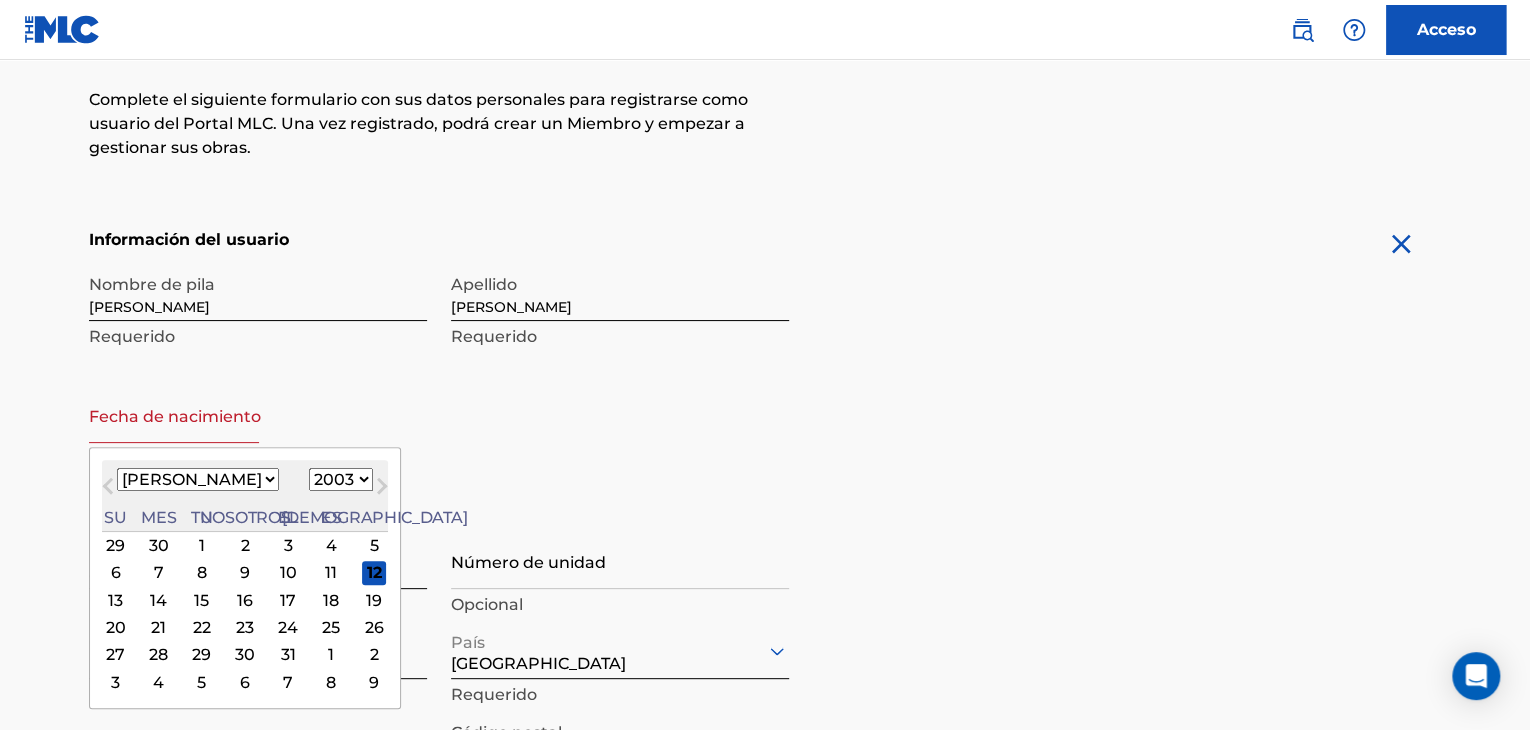 click on "1899 1900 1901 1902 1903 1904 1905 1906 1907 1908 1909 1910 1911 1912 1913 1914 1915 1916 1917 1918 1919 1920 1921 1922 1923 1924 1925 1926 1927 1928 1929 1930 1931 1932 1933 1934 1935 1936 1937 1938 1939 1940 1941 1942 1943 1944 1945 1946 1947 1948 1949 1950 1951 1952 1953 1954 1955 1956 1957 1958 1959 1960 1961 1962 1963 1964 1965 1966 1967 1968 1969 1970 1971 1972 1973 1974 1975 1976 1977 1978 1979 1980 1981 1982 1983 1984 1985 1986 1987 1988 1989 1990 1991 1992 1993 1994 1995 1996 1997 1998 1999 2000 2001 2002 2003 2004 2005 2006 2007 2008 2009 2010 2011 2012 2013 2014 2015 2016 2017 2018 2019 2020 2021 2022 2023 2024 2025 2026 2027 2028 2029 2030 2031 2032 2033 2034 2035 2036 2037 2038 2039 2040 2041 2042 2043 2044 2045 2046 2047 2048 2049 2050 2051 2052 2053 2054 2055 2056 2057 2058 2059 2060 2061 2062 2063 2064 2065 2066 2067 2068 2069 2070 2071 2072 2073 2074 2075 2076 2077 2078 2079 2080 2081 2082 2083 2084 2085 2086 2087 2088 2089 2090 2091 2092 2093 2094 2095 2096 2097 2098 2099 2100" at bounding box center (341, 479) 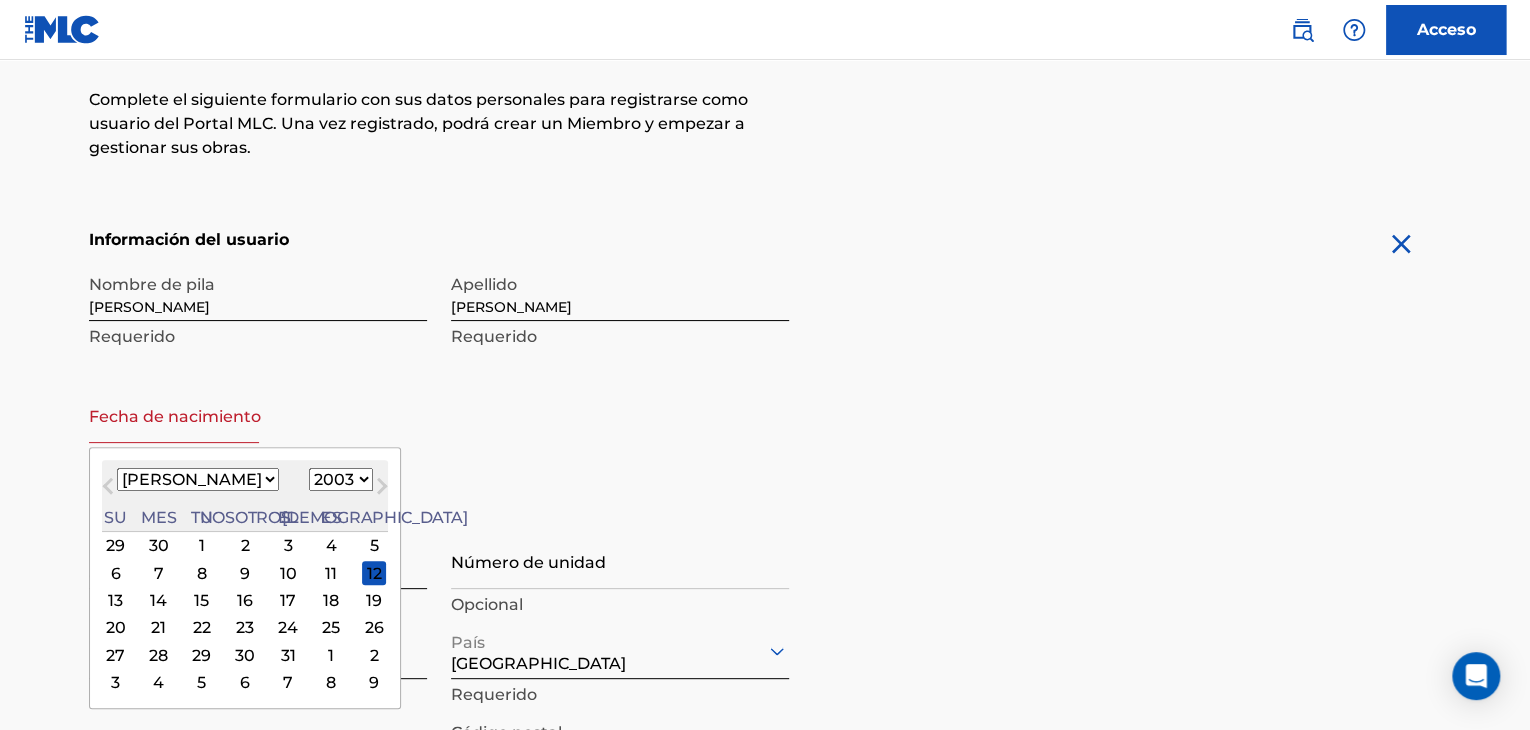 click on "Enero Febrero Marzo Abril Puede Junio [PERSON_NAME] Septiembre Octubre Noviembre Diciembre" at bounding box center (198, 479) 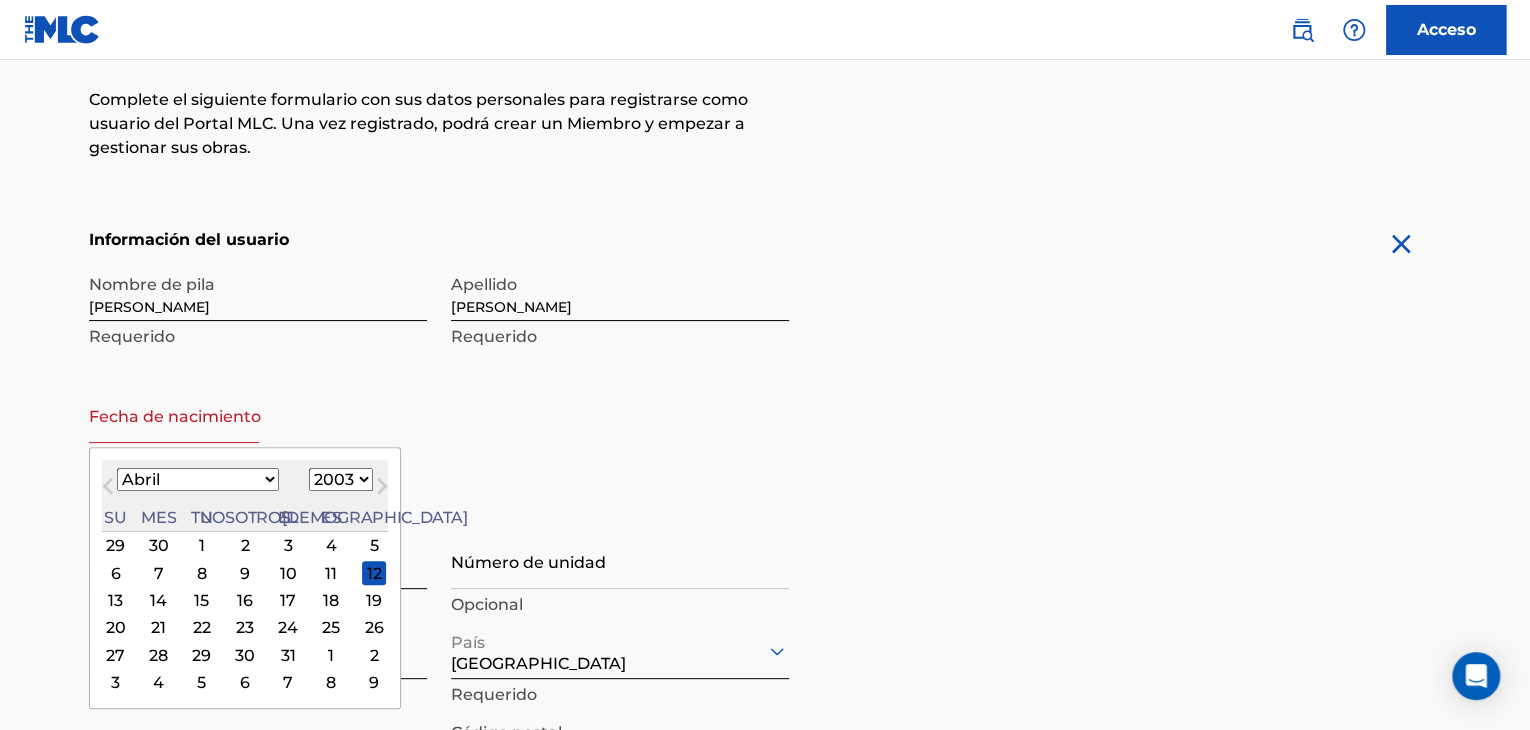 click on "Enero Febrero Marzo Abril Puede Junio [PERSON_NAME] Septiembre Octubre Noviembre Diciembre" at bounding box center (198, 479) 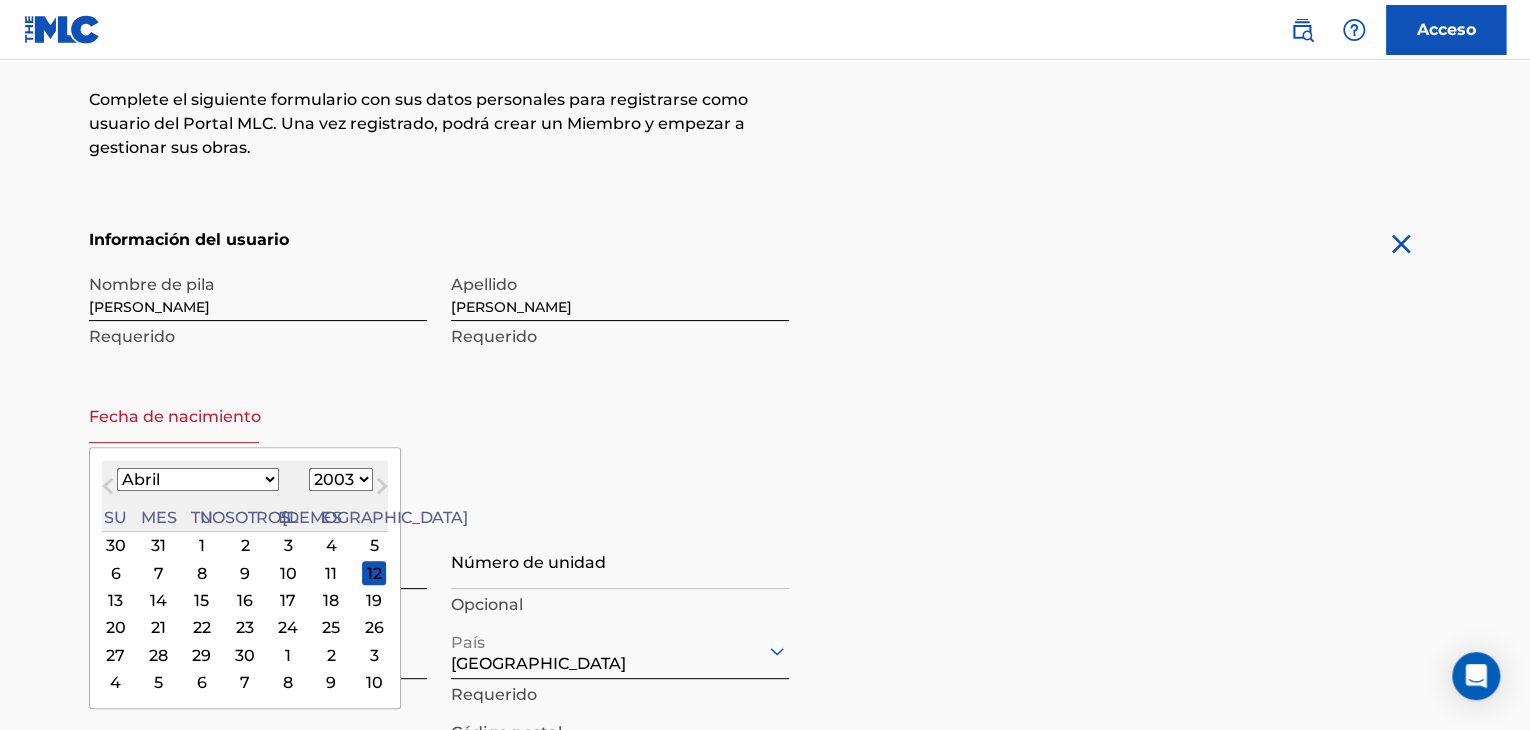 click on "14" at bounding box center [159, 601] 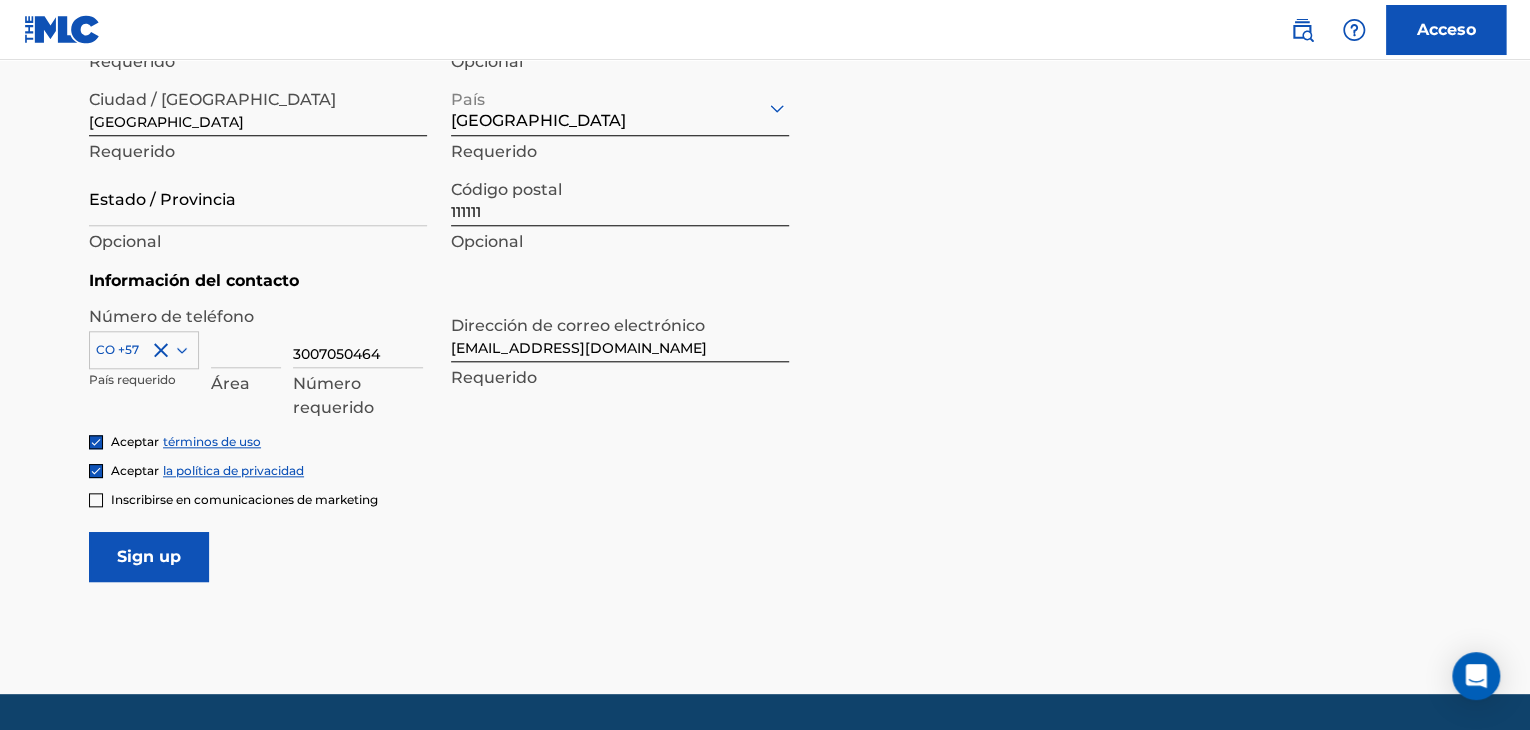 scroll, scrollTop: 836, scrollLeft: 0, axis: vertical 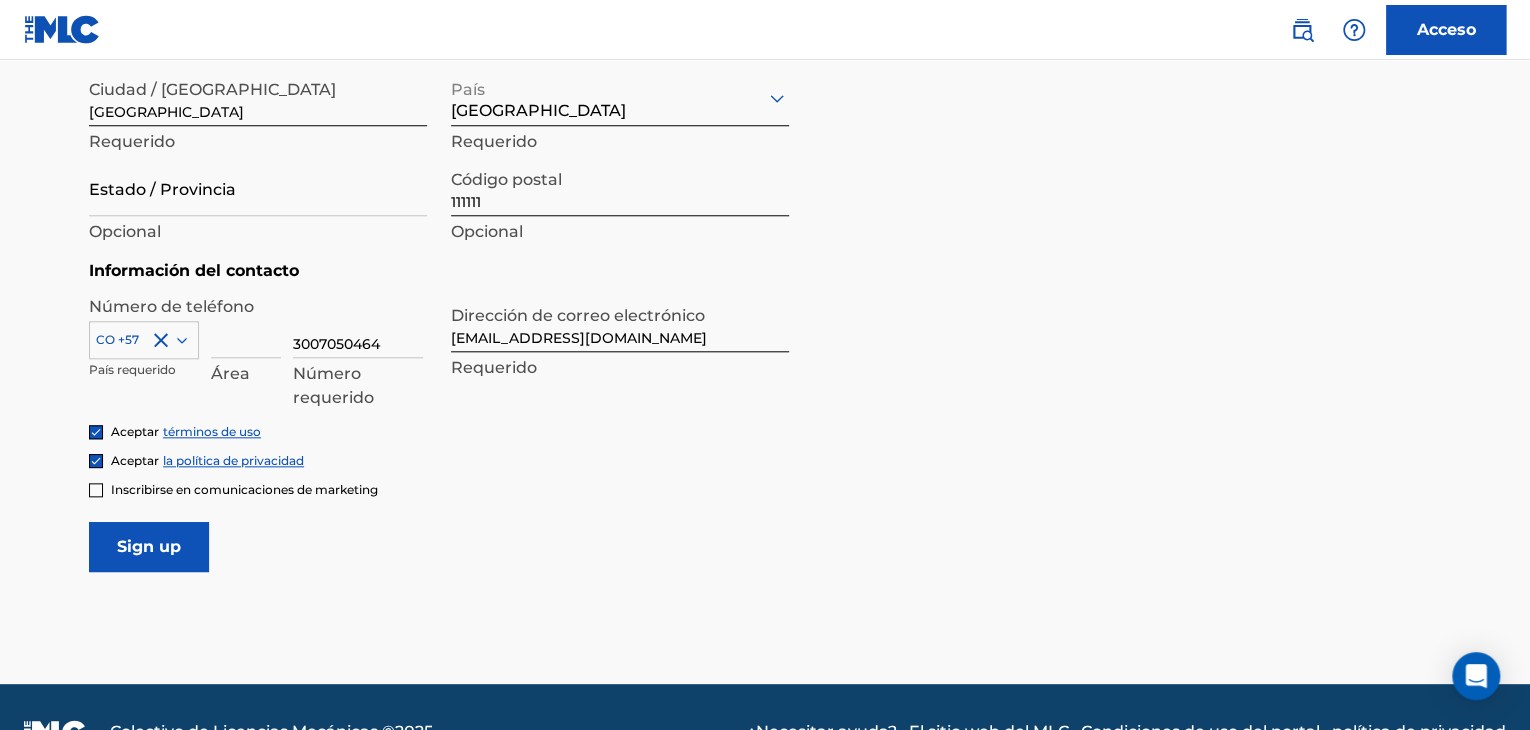 click on "Inscribirse" at bounding box center (149, 547) 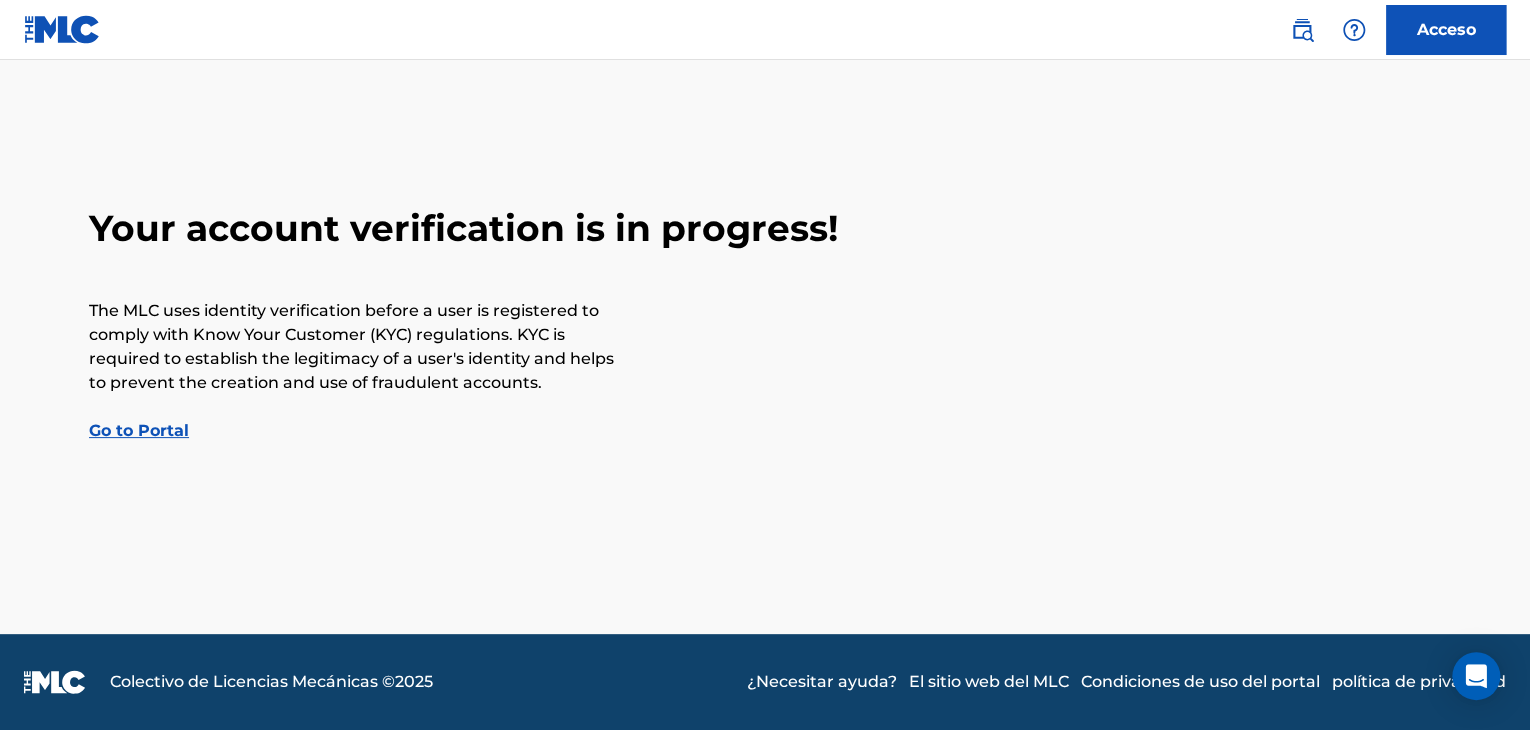 scroll, scrollTop: 0, scrollLeft: 0, axis: both 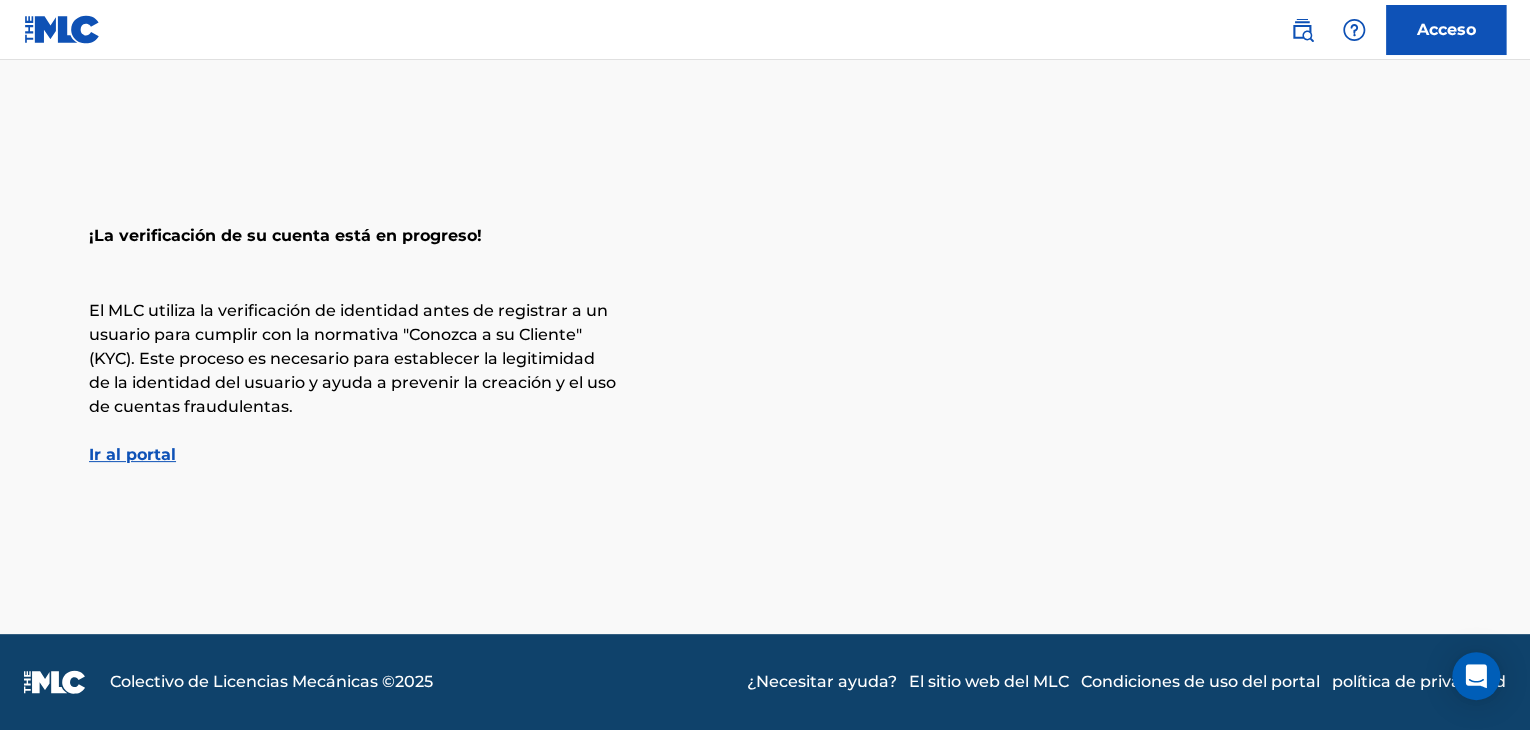 click on "Ir al portal" at bounding box center (132, 454) 